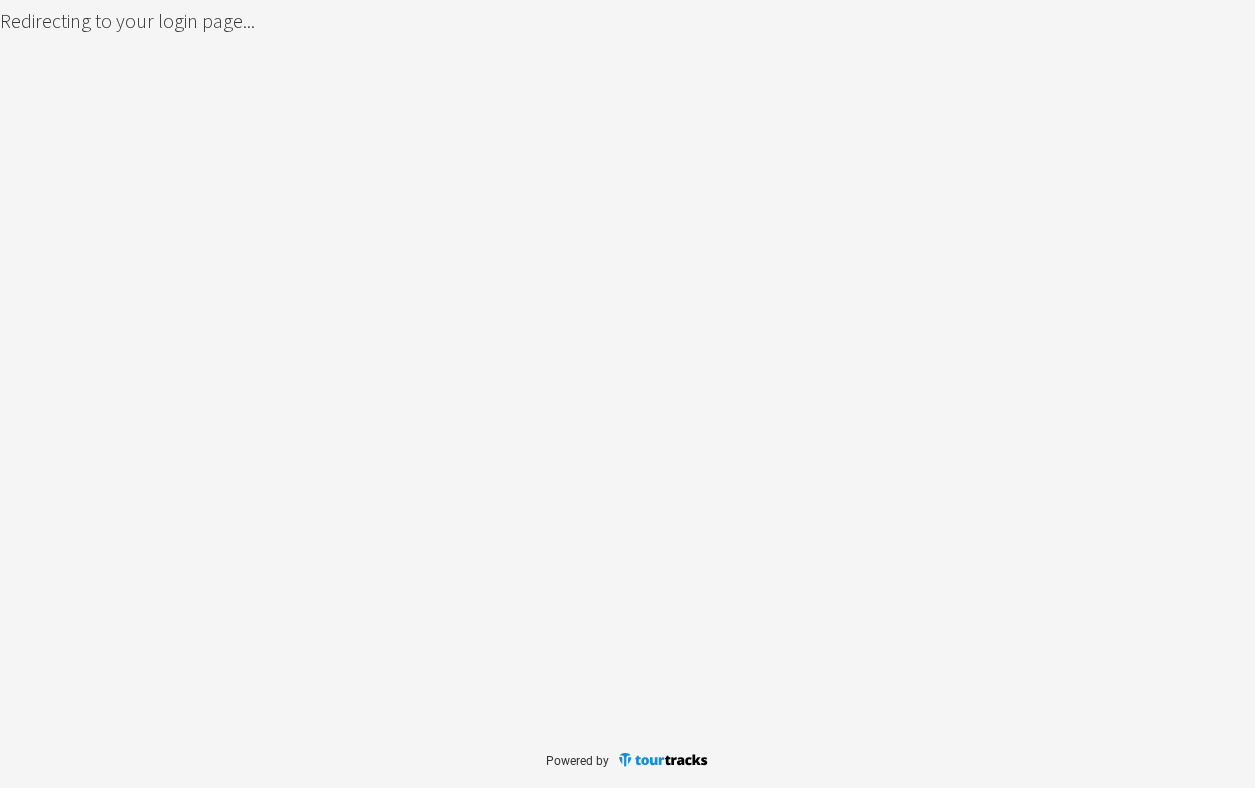 scroll, scrollTop: 0, scrollLeft: 0, axis: both 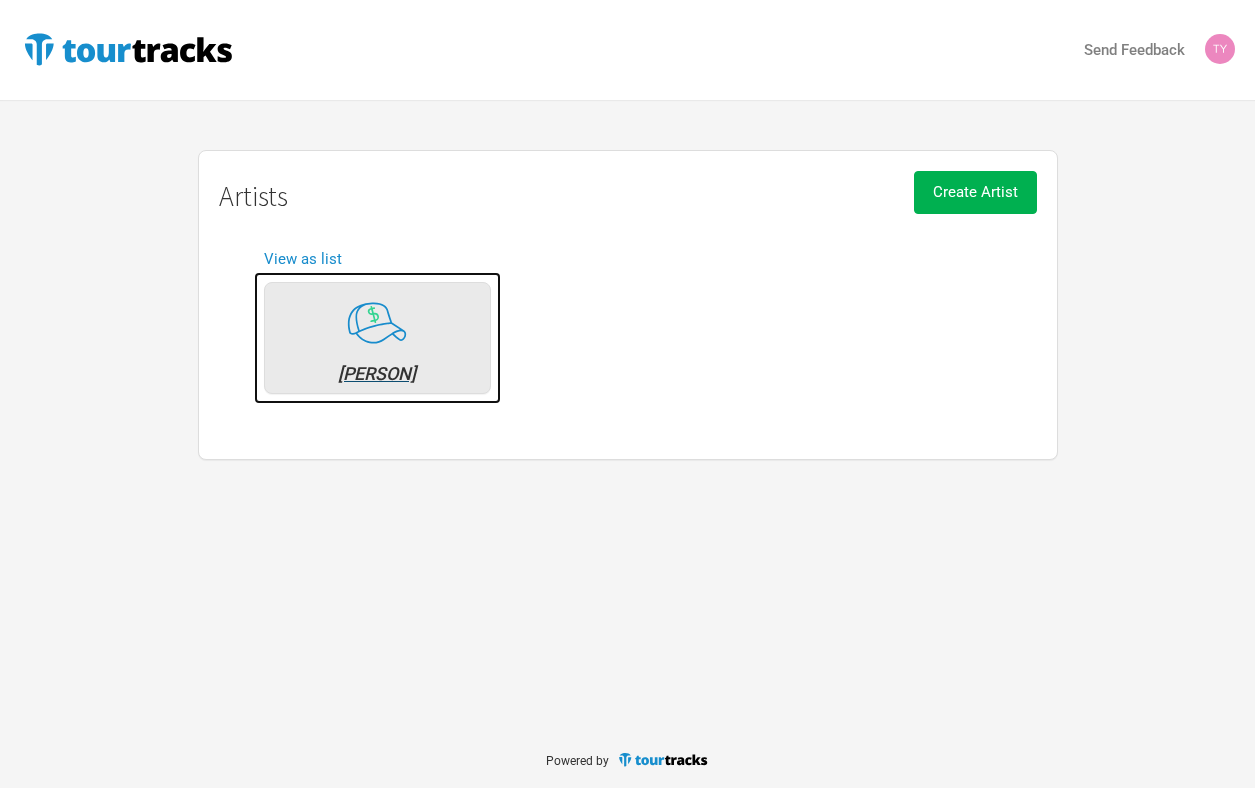 click on "[PERSON]" at bounding box center [377, 338] 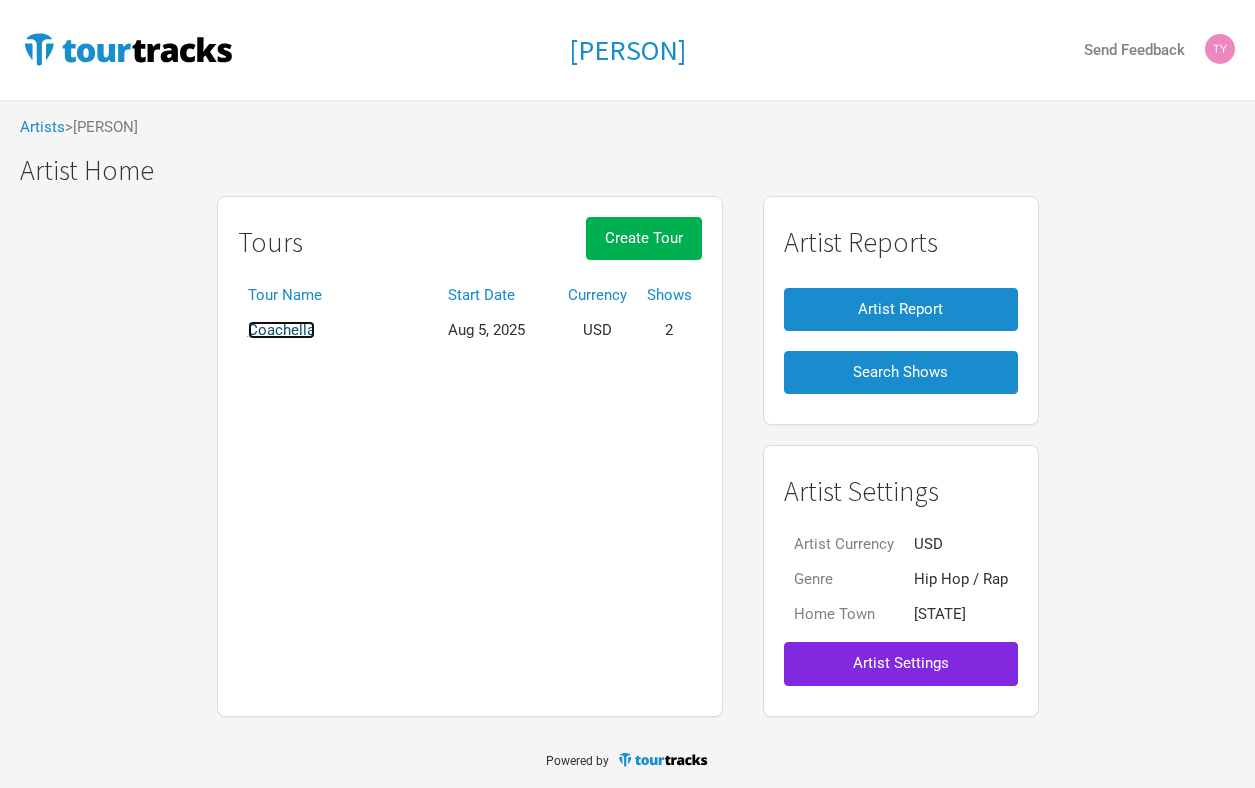 click on "Coachella" at bounding box center (281, 330) 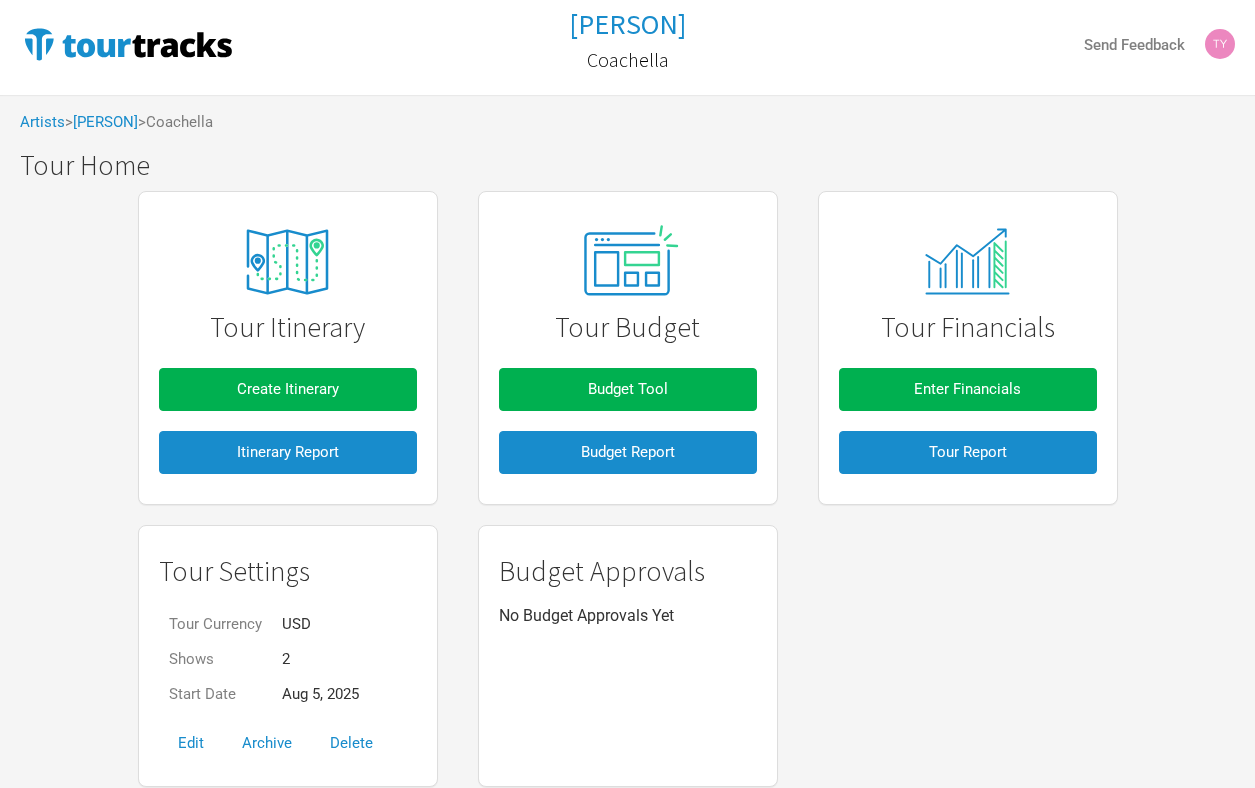 scroll, scrollTop: 0, scrollLeft: 0, axis: both 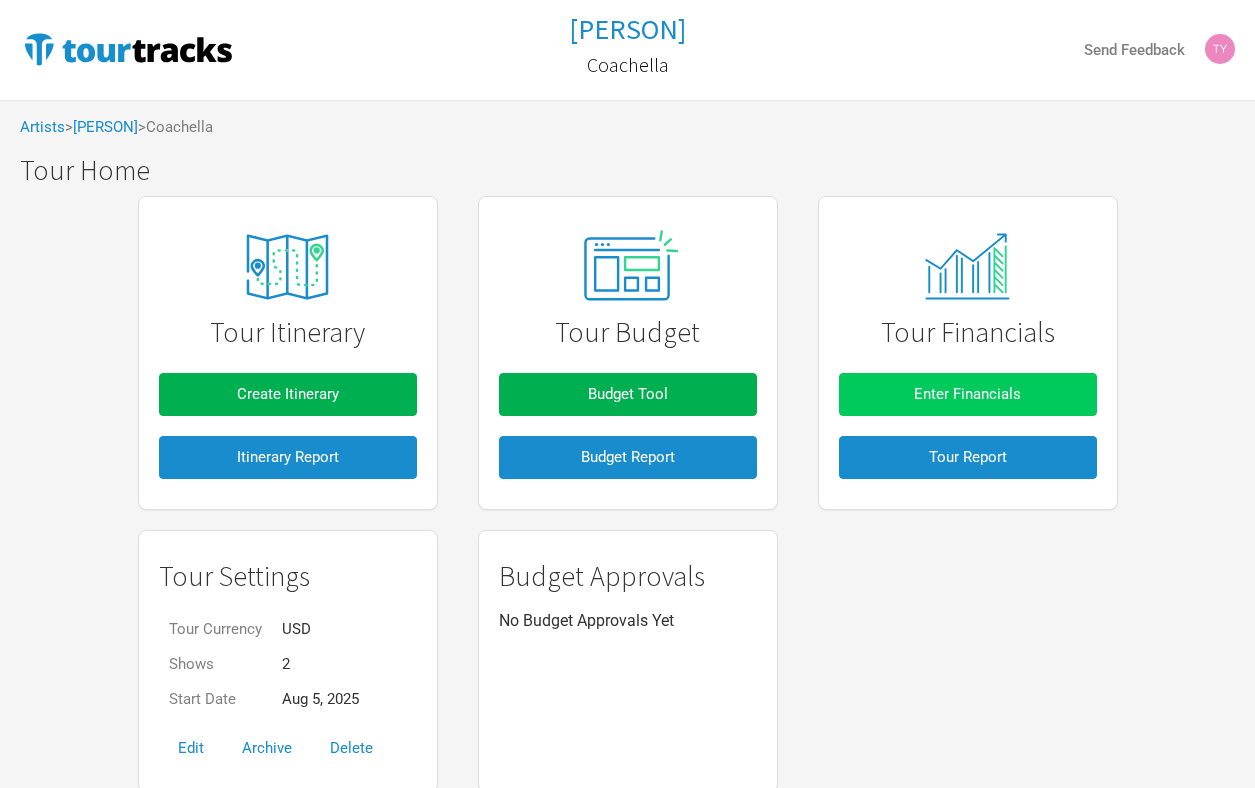 click on "Enter Financials" at bounding box center [968, 394] 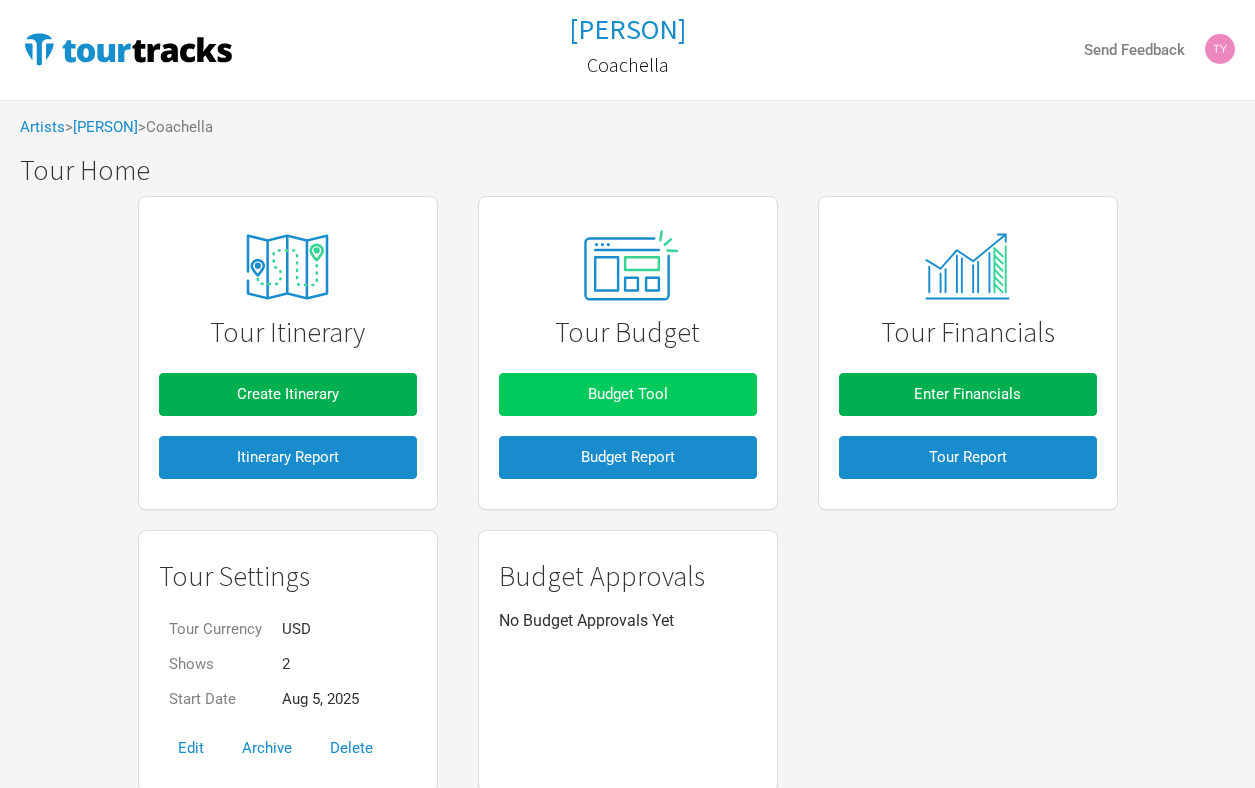 click on "Budget Tool" at bounding box center [628, 394] 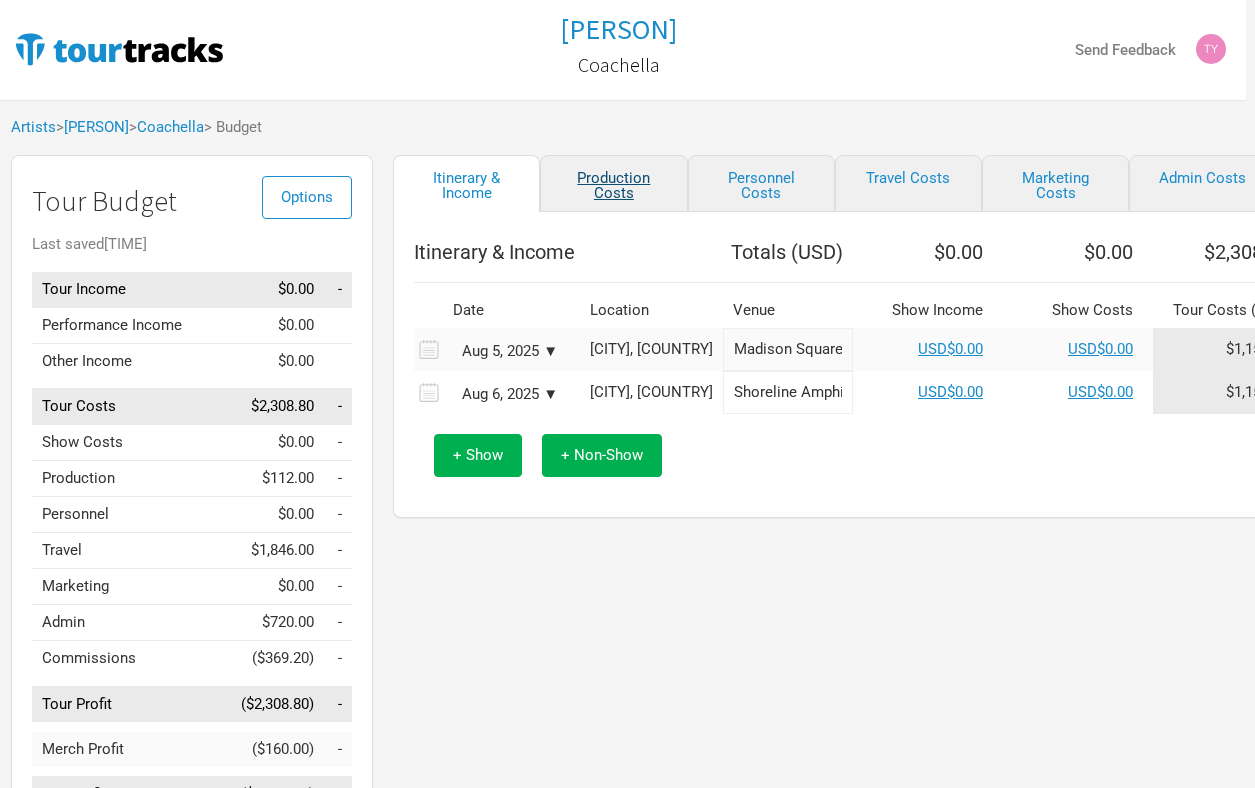 scroll, scrollTop: 0, scrollLeft: 0, axis: both 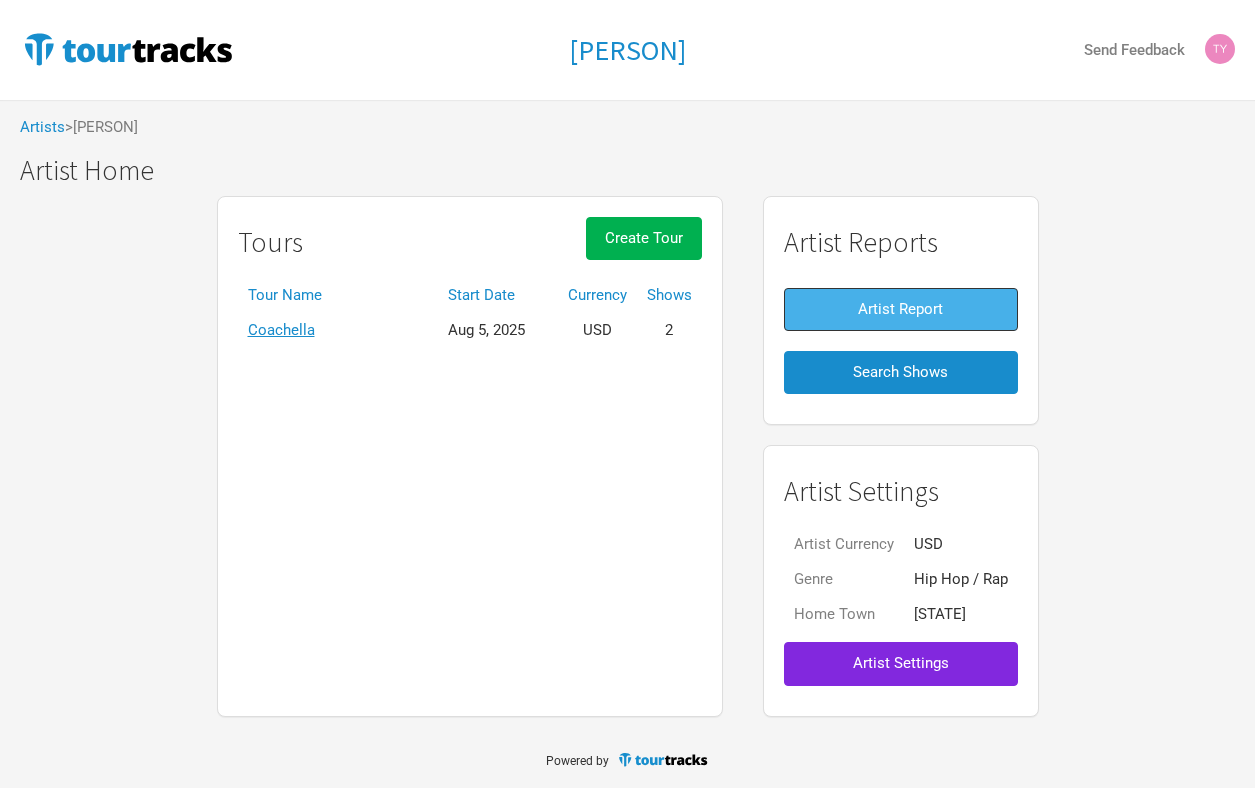 click on "Artist Report" at bounding box center [901, 309] 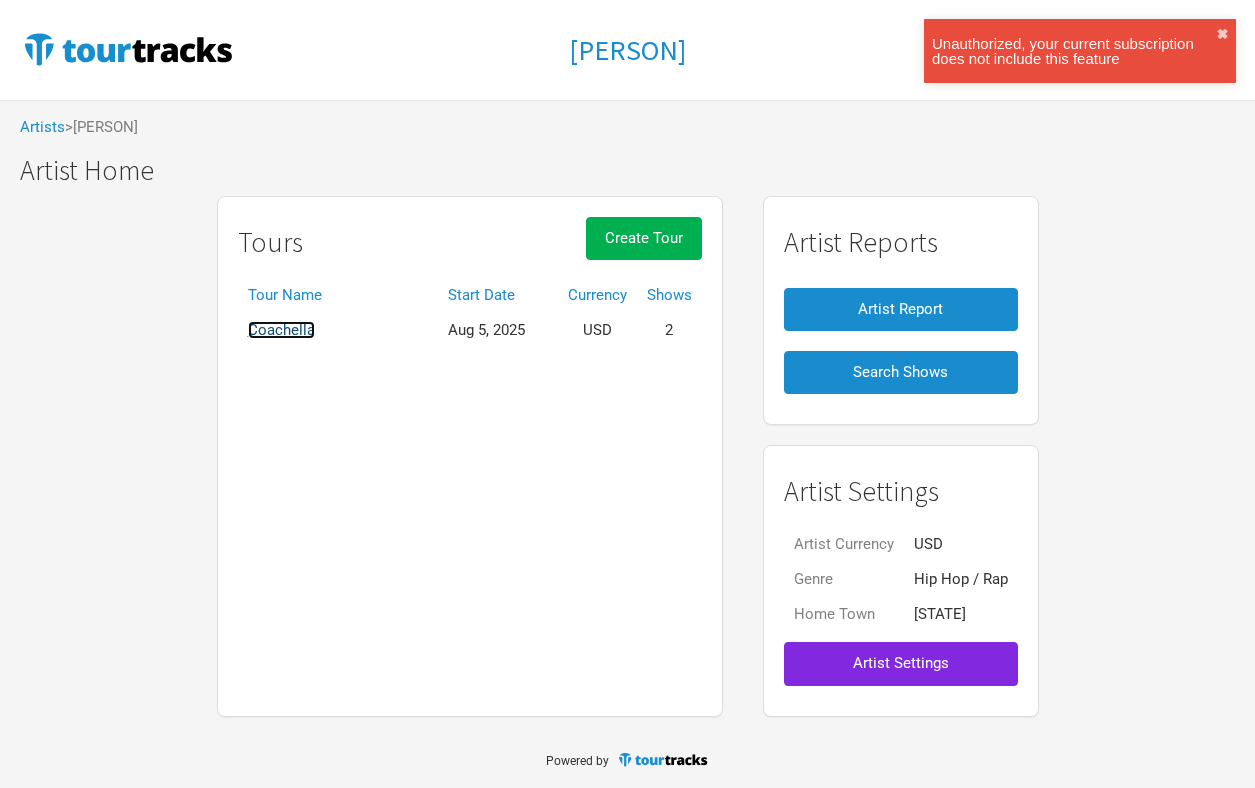 click on "Coachella" at bounding box center (281, 330) 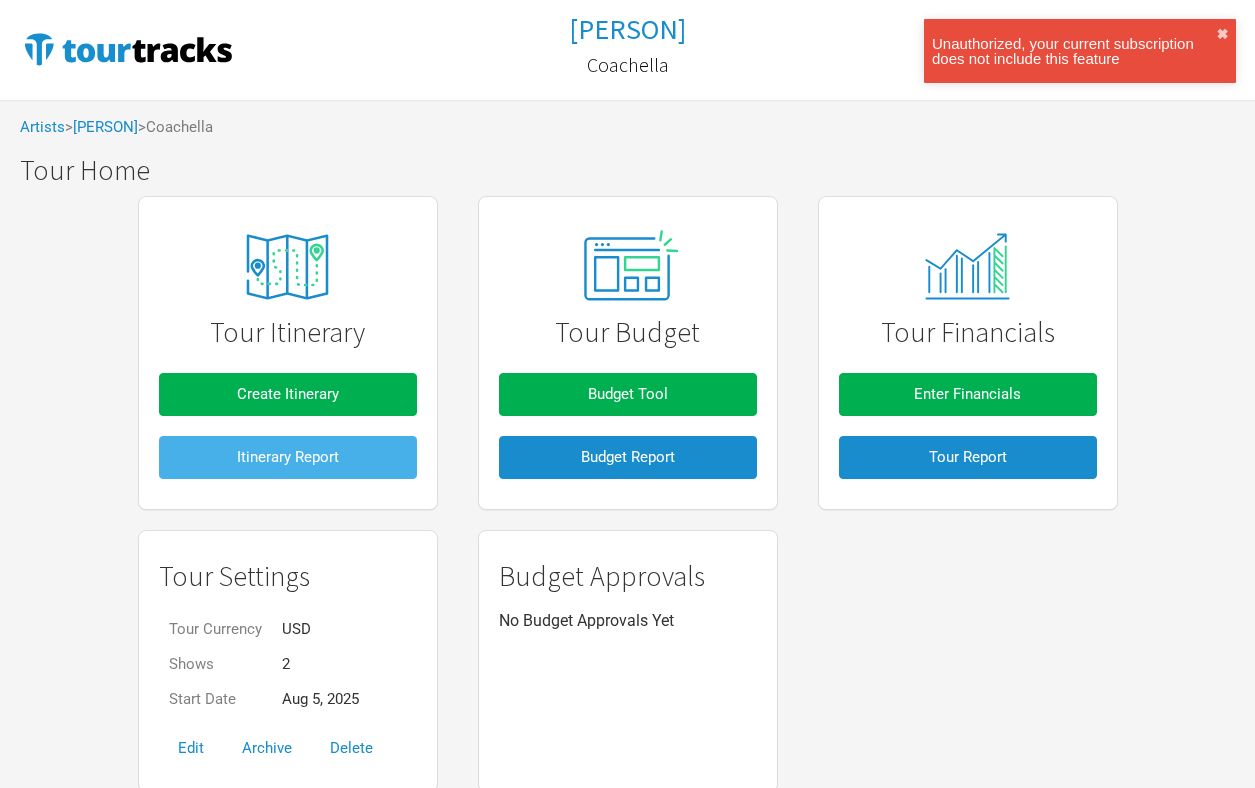 scroll, scrollTop: 70, scrollLeft: 0, axis: vertical 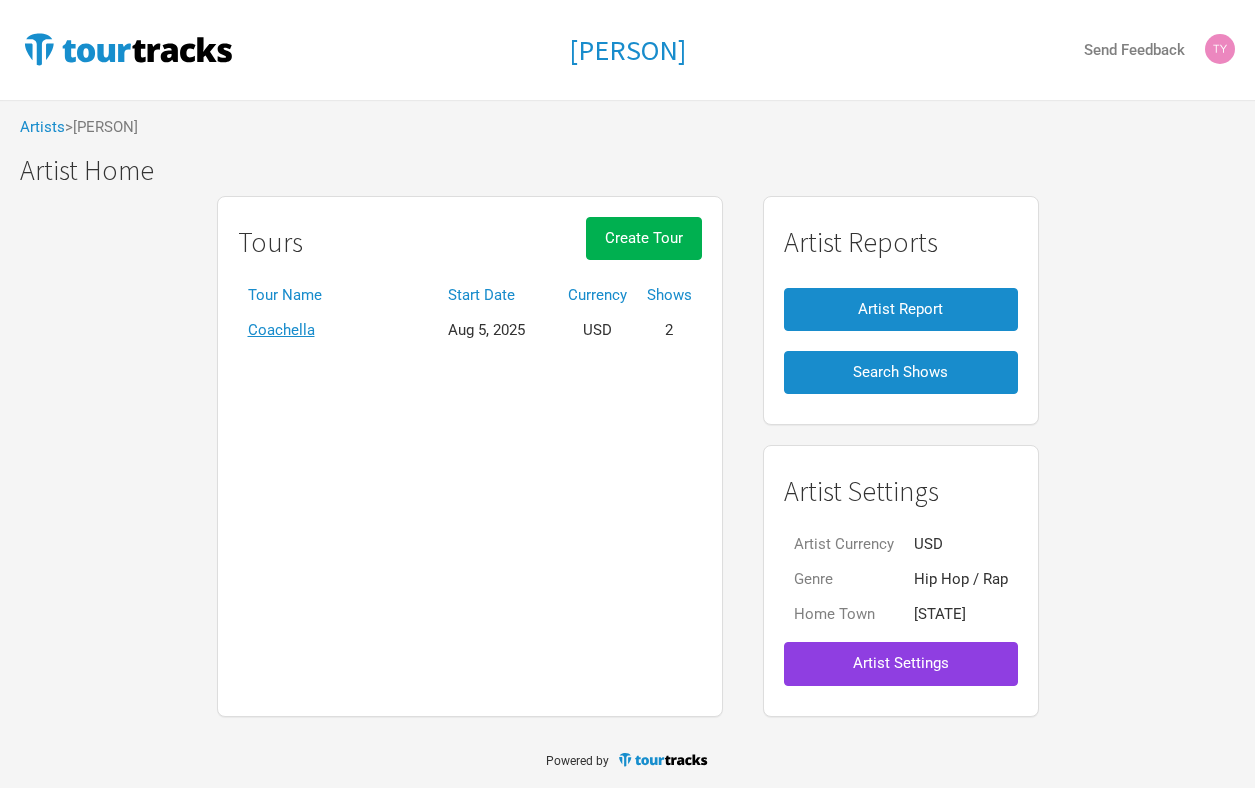 click on "Artist Settings" at bounding box center (901, 663) 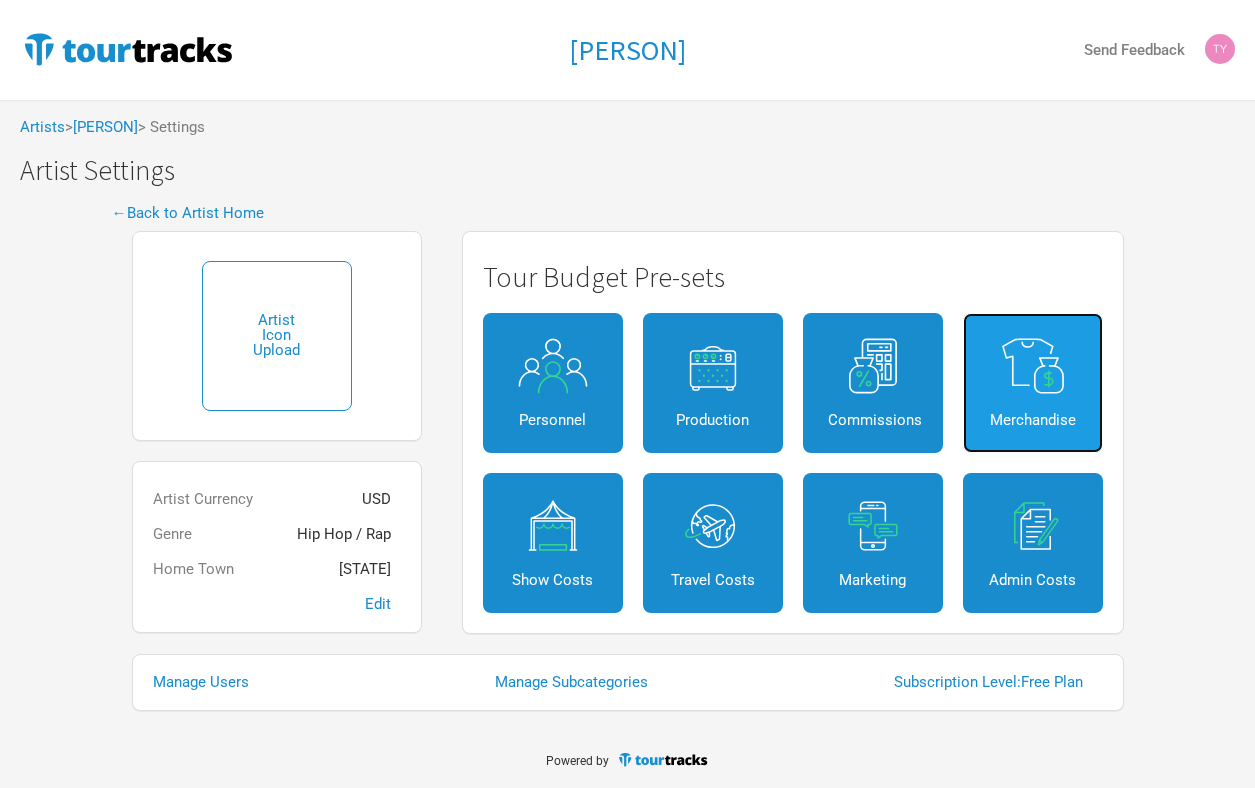 click on "Merchandise" at bounding box center [1033, 383] 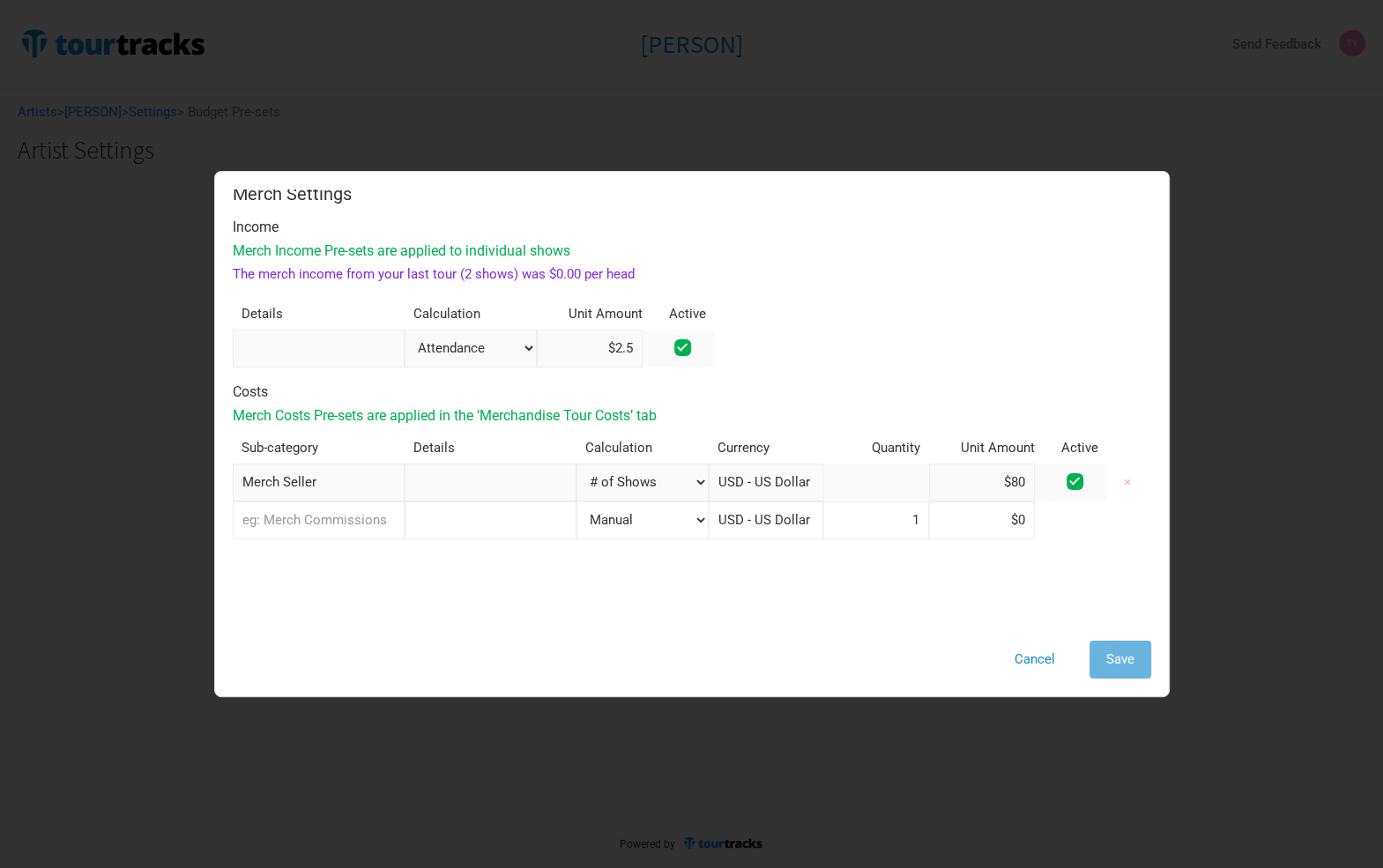 scroll, scrollTop: 0, scrollLeft: 0, axis: both 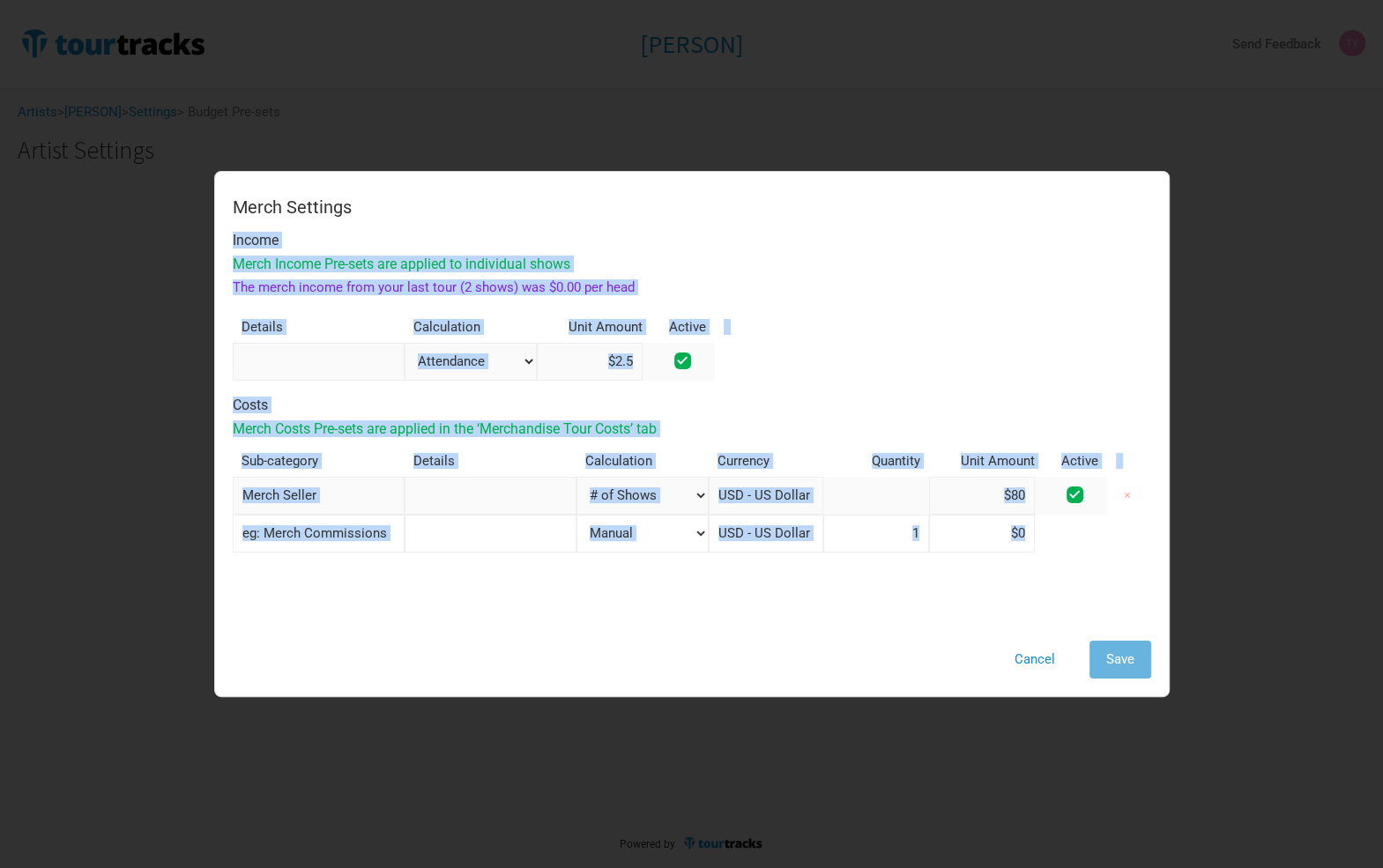 drag, startPoint x: 245, startPoint y: 240, endPoint x: 1105, endPoint y: 561, distance: 917.9548 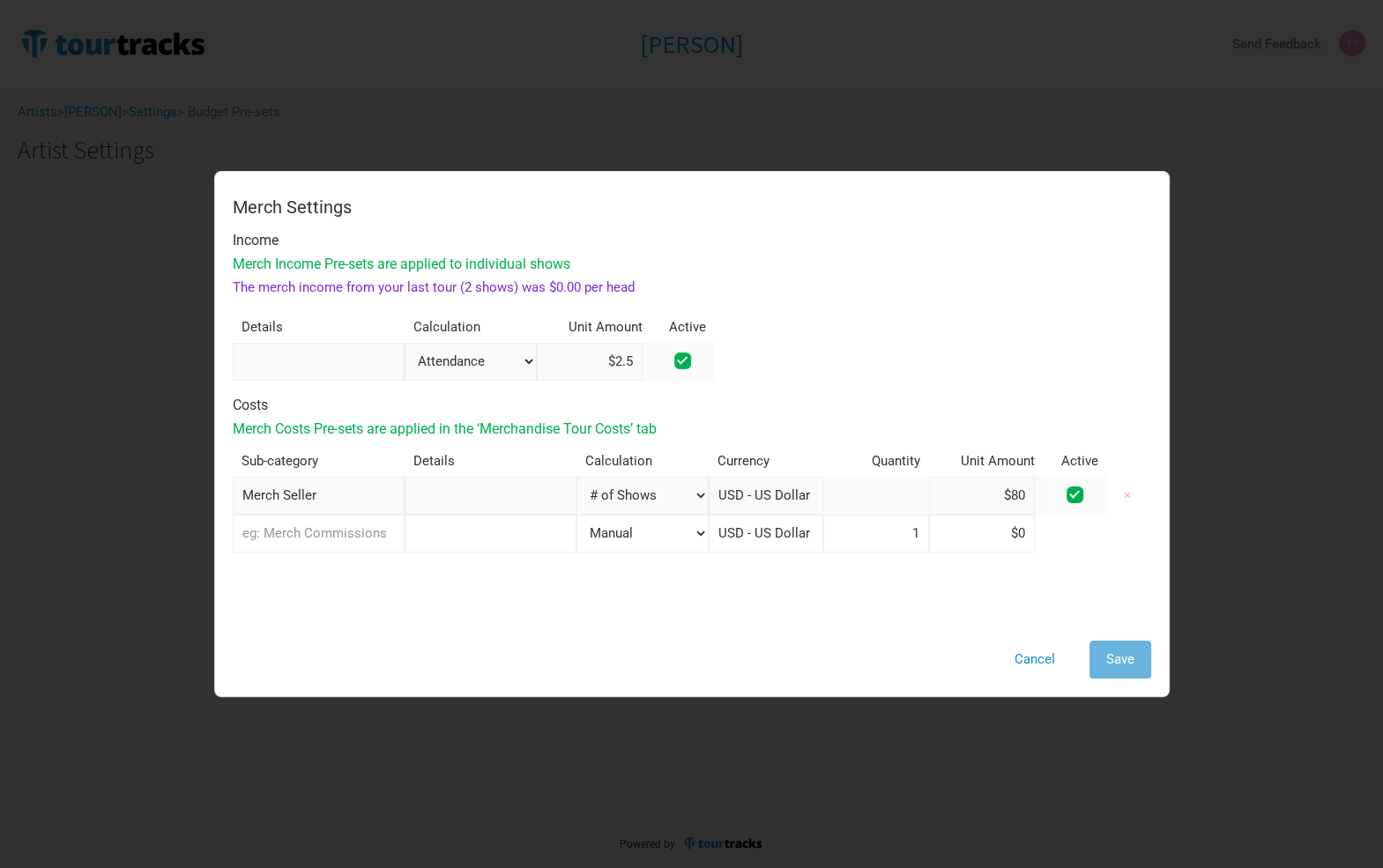 click on "Income" at bounding box center (692, 241) 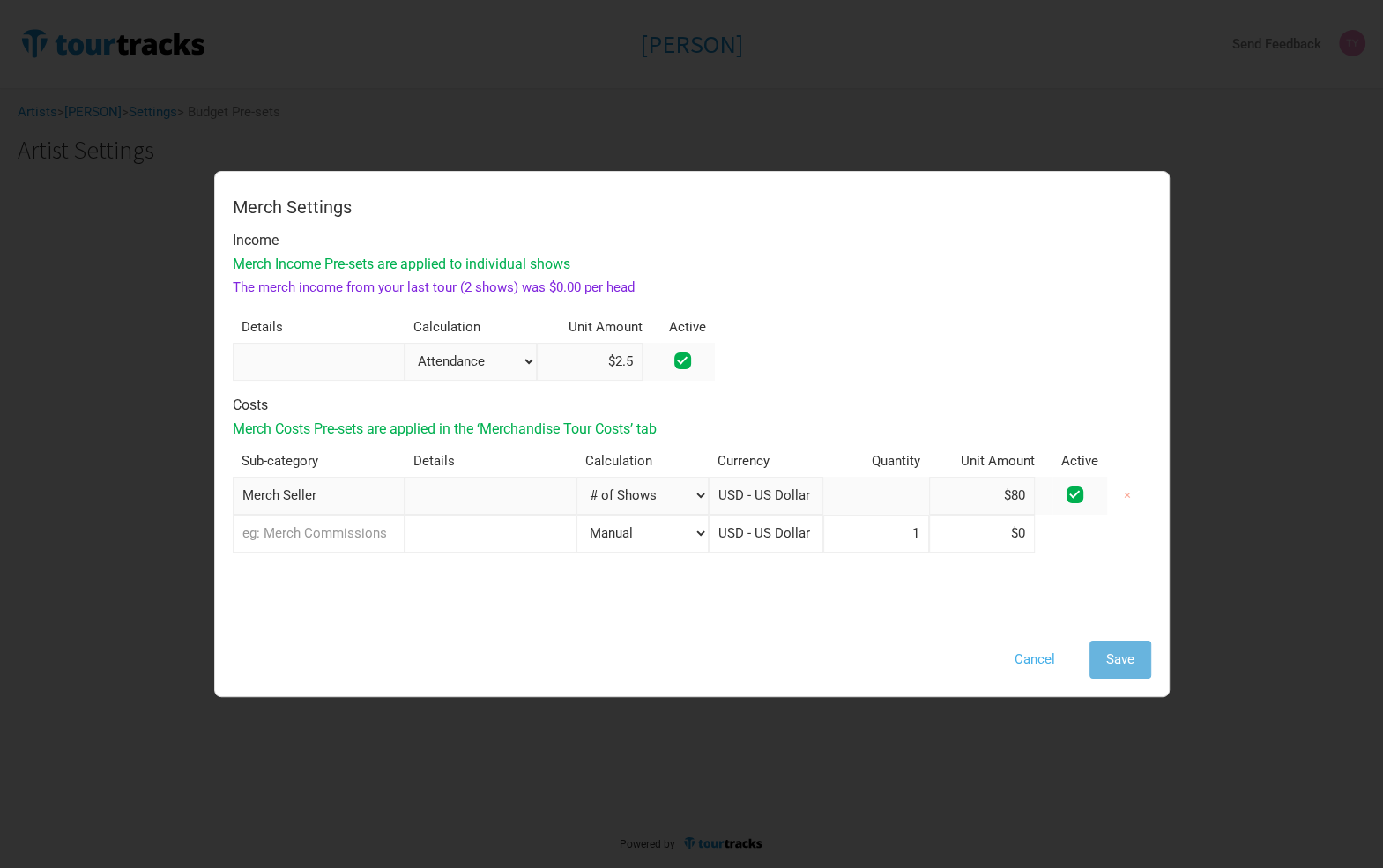 click on "Cancel" at bounding box center [1035, 659] 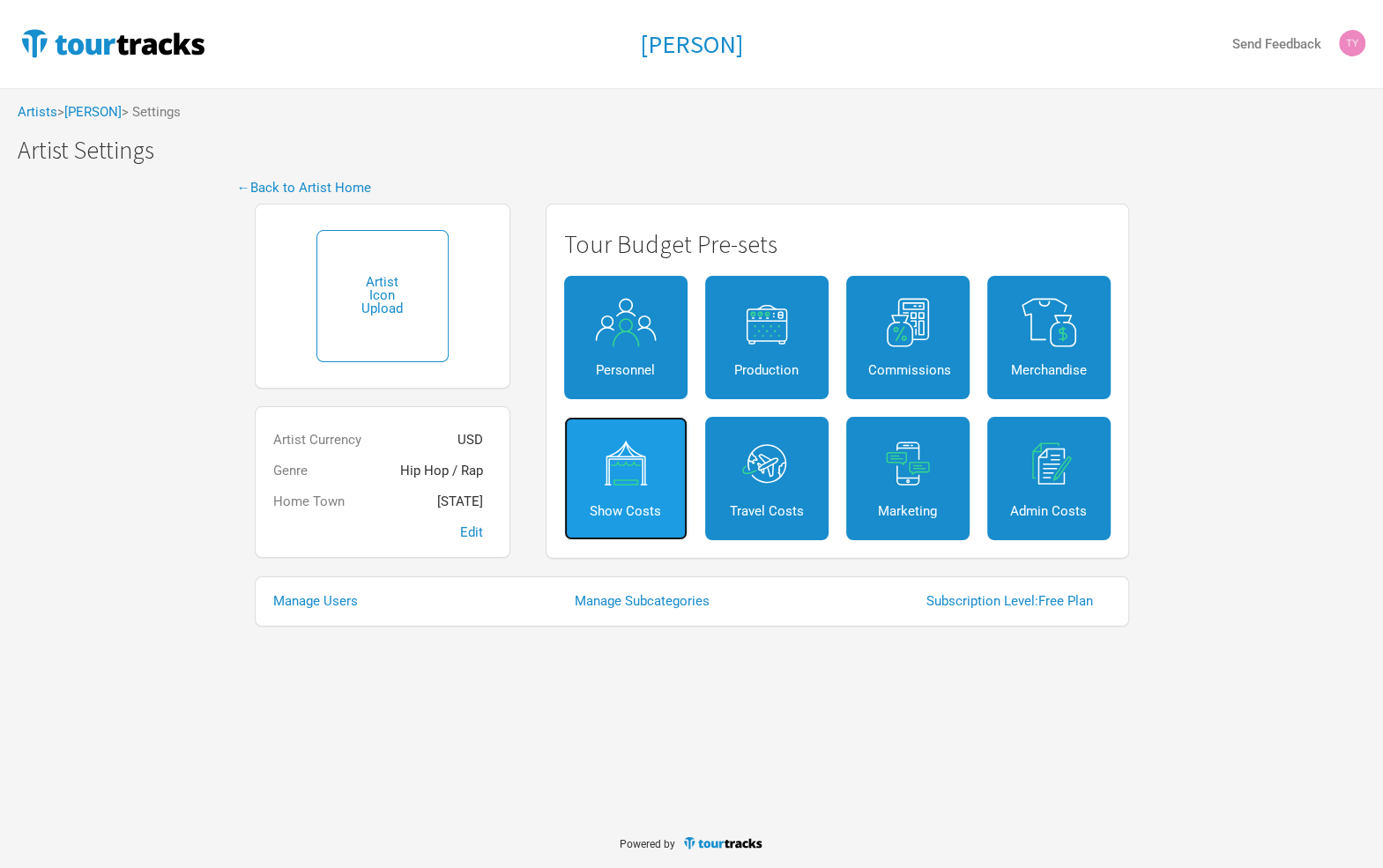 click on "Show Costs" at bounding box center [626, 511] 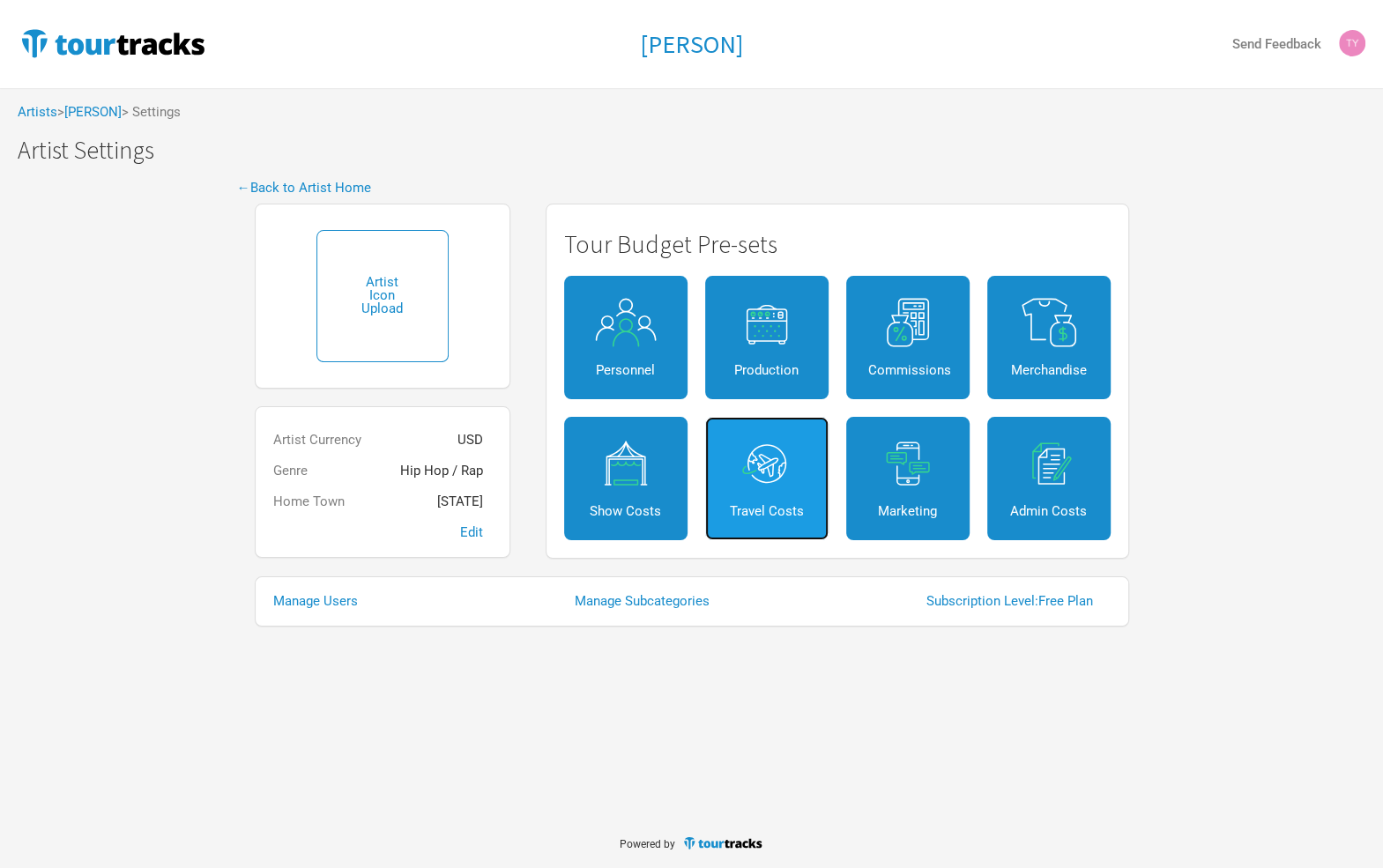 click at bounding box center (767, 464) 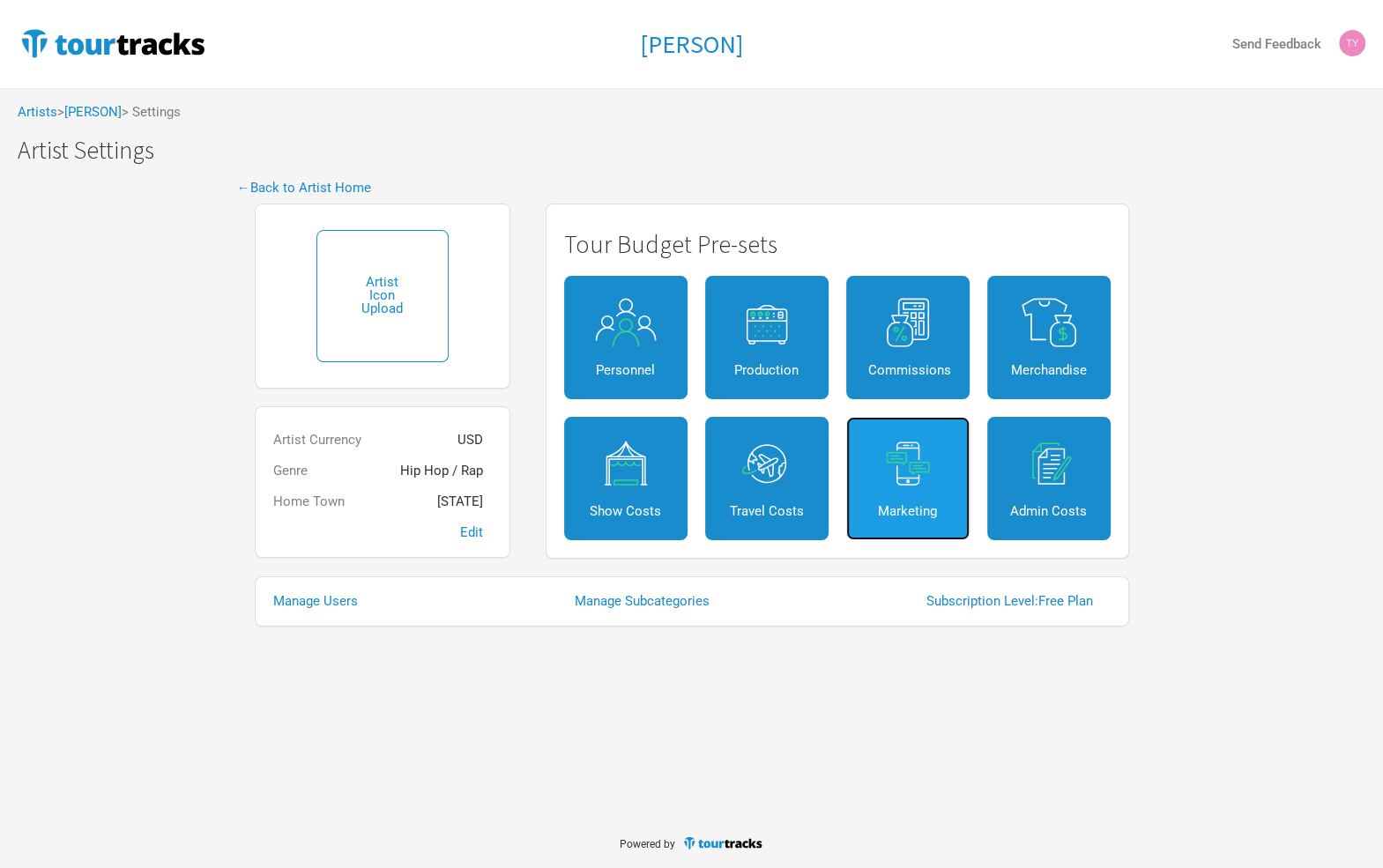 click at bounding box center (908, 464) 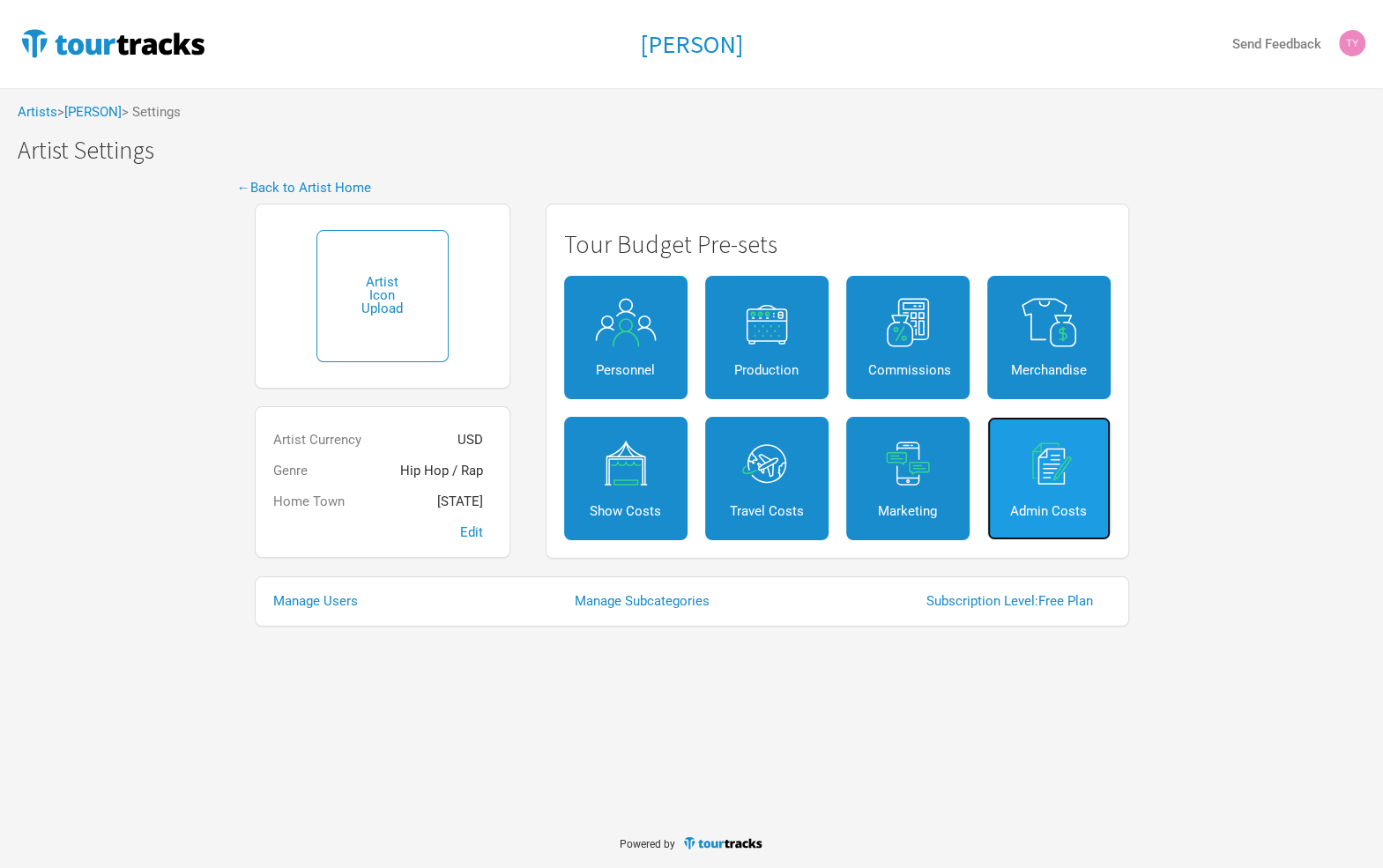 click at bounding box center [1049, 464] 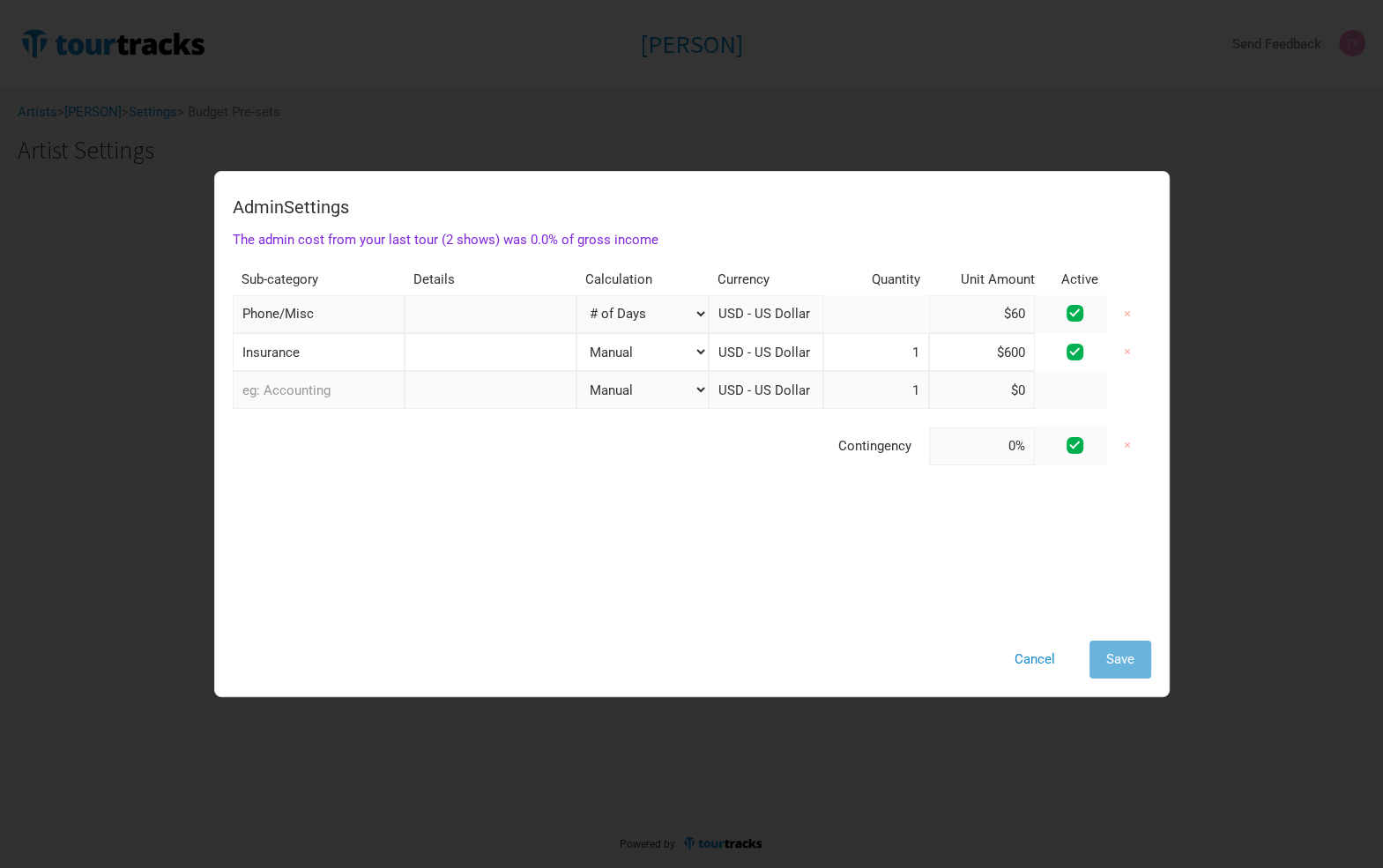 click on "Cancel Save" at bounding box center [692, 659] 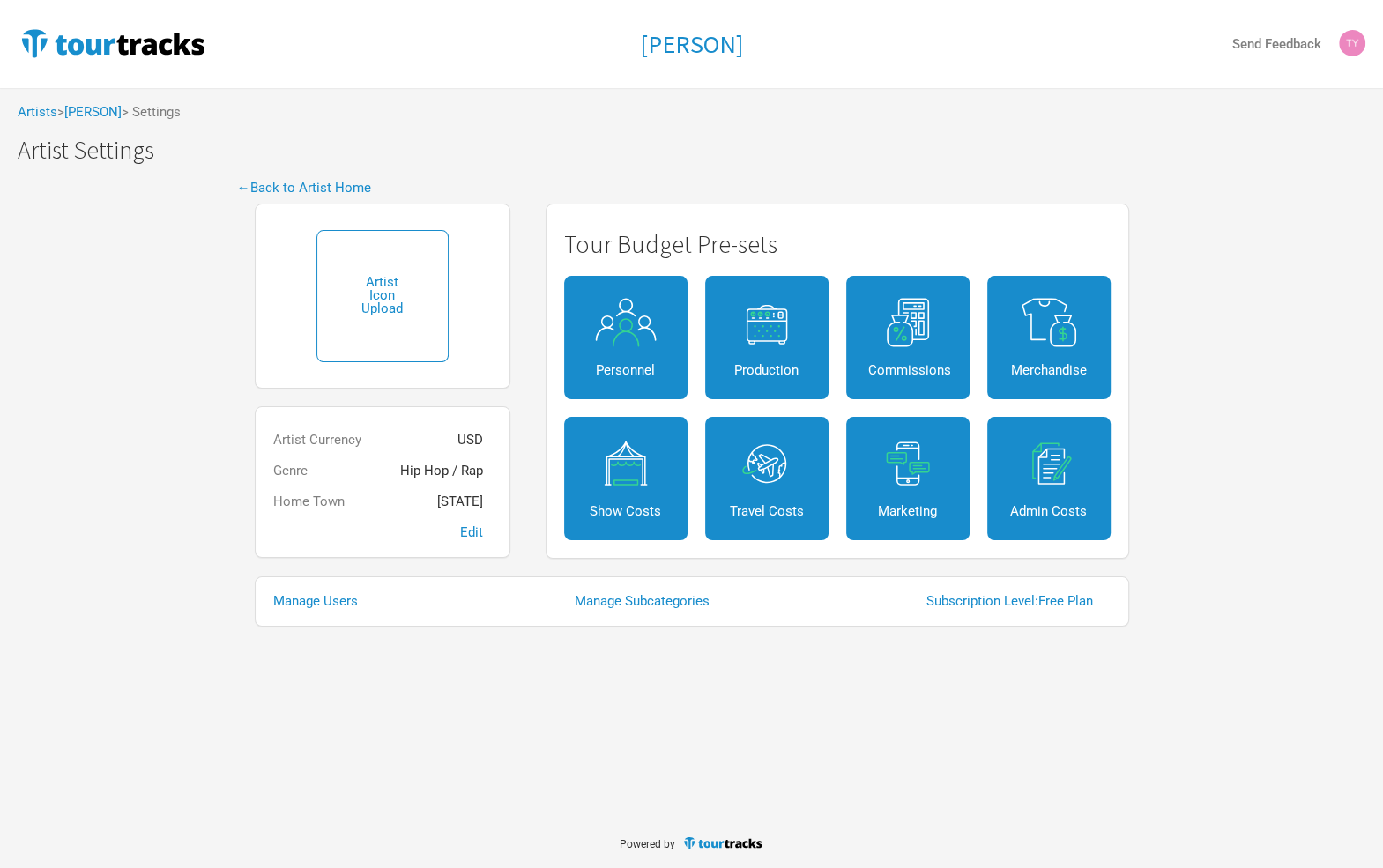 click at bounding box center (383, 296) 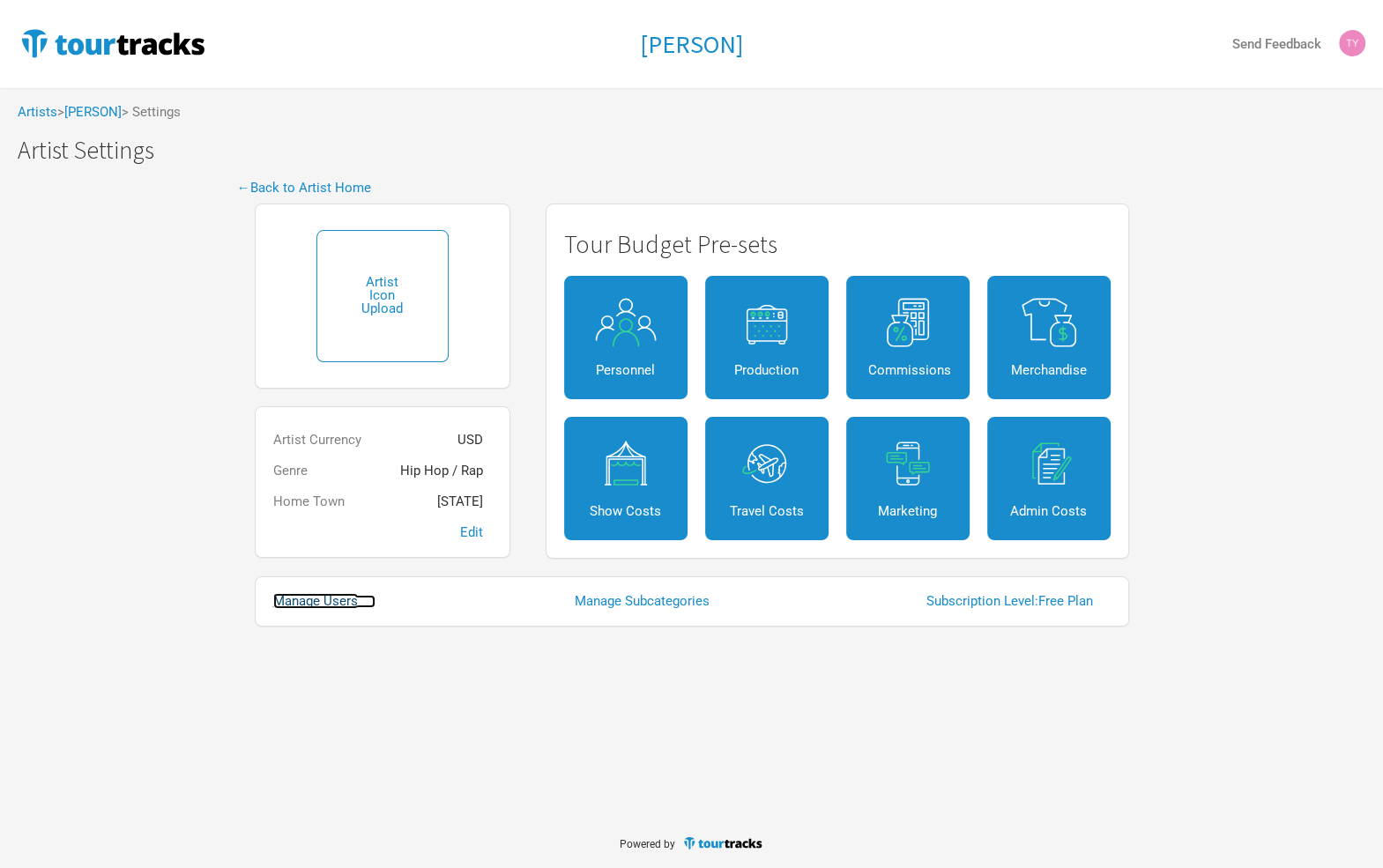 click on "Manage Users" at bounding box center (324, 601) 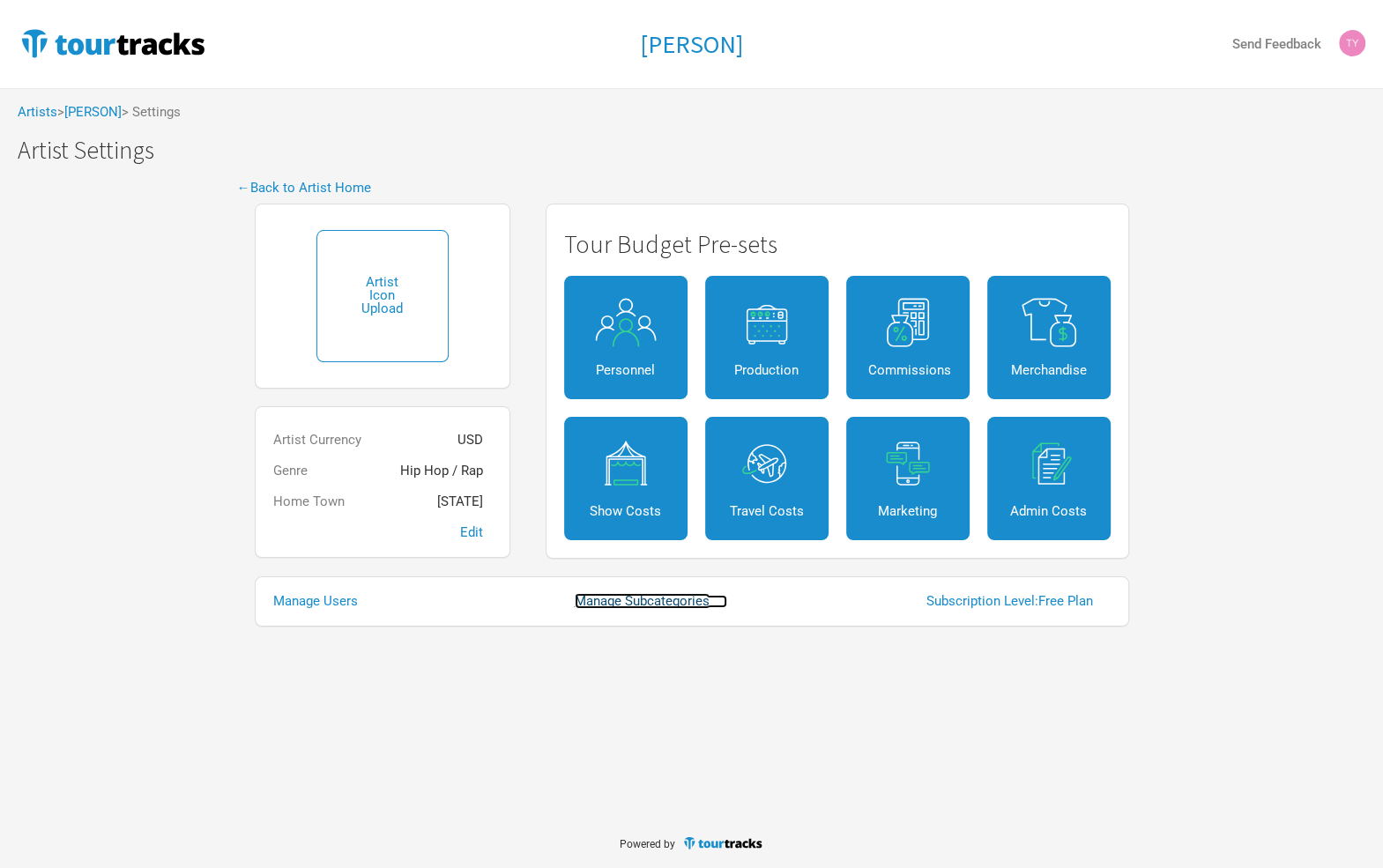 click on "Manage Subcategories" at bounding box center [651, 601] 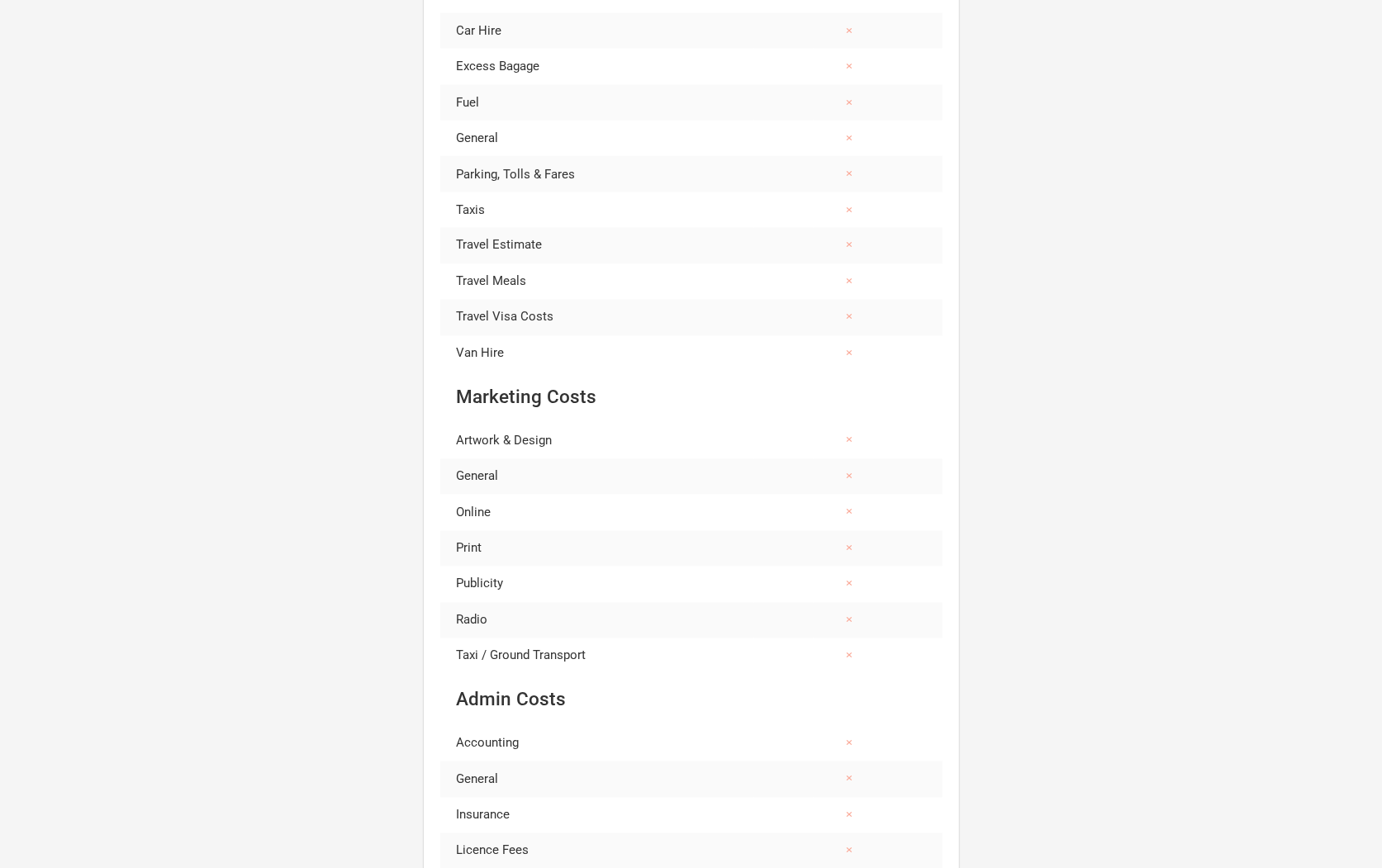 scroll, scrollTop: 0, scrollLeft: 0, axis: both 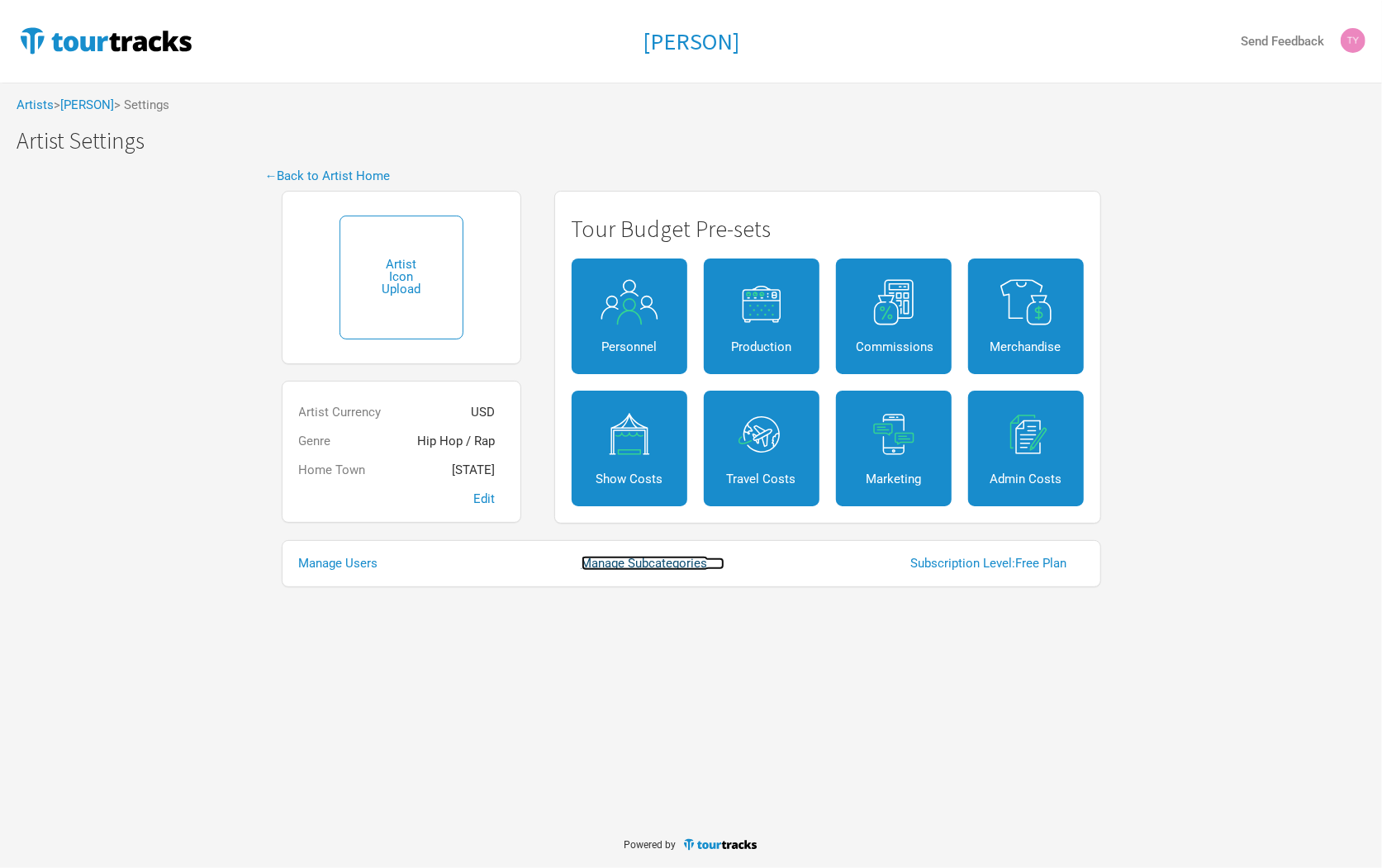 click on "Manage Subcategories" at bounding box center (653, 563) 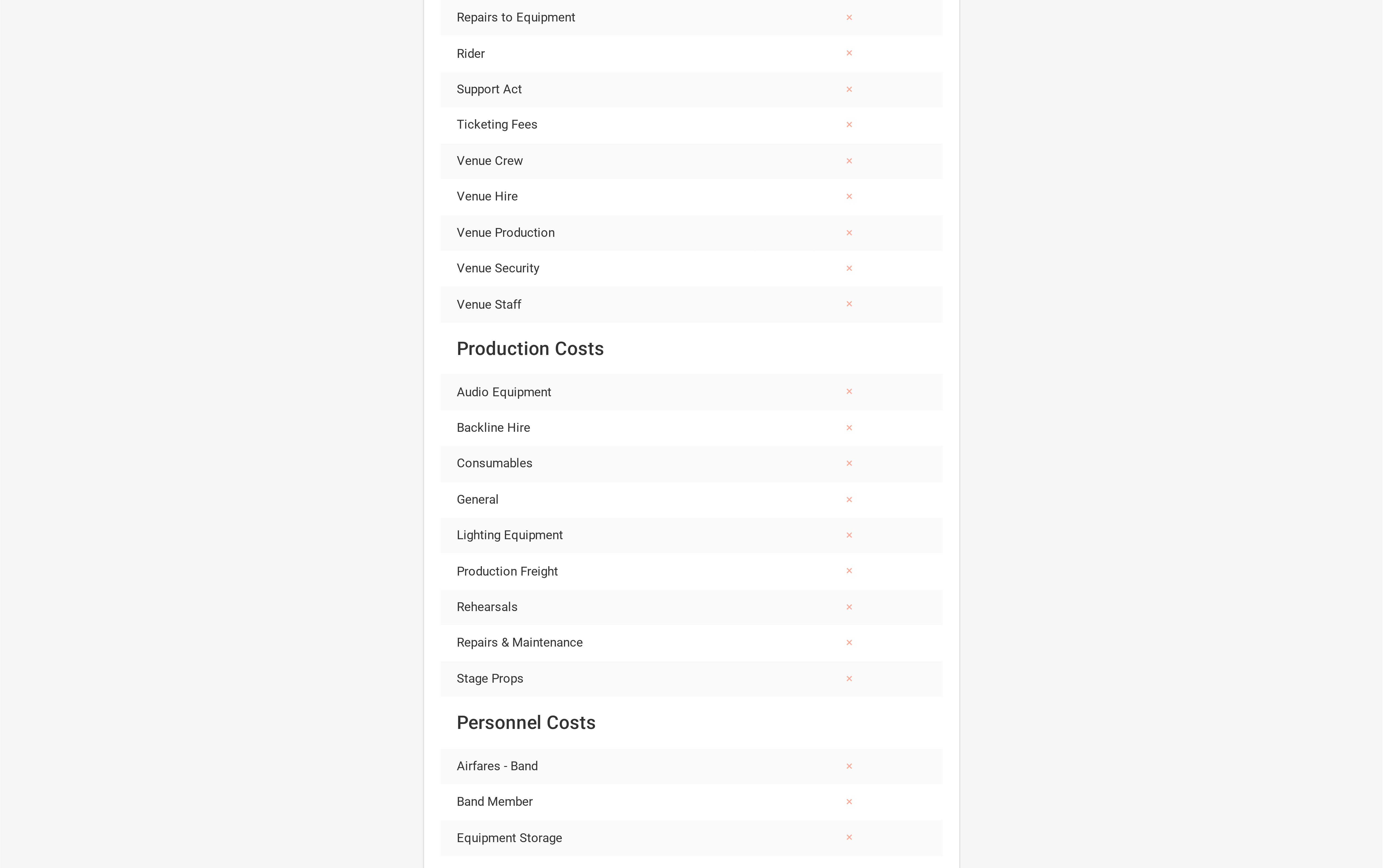 scroll, scrollTop: 0, scrollLeft: 0, axis: both 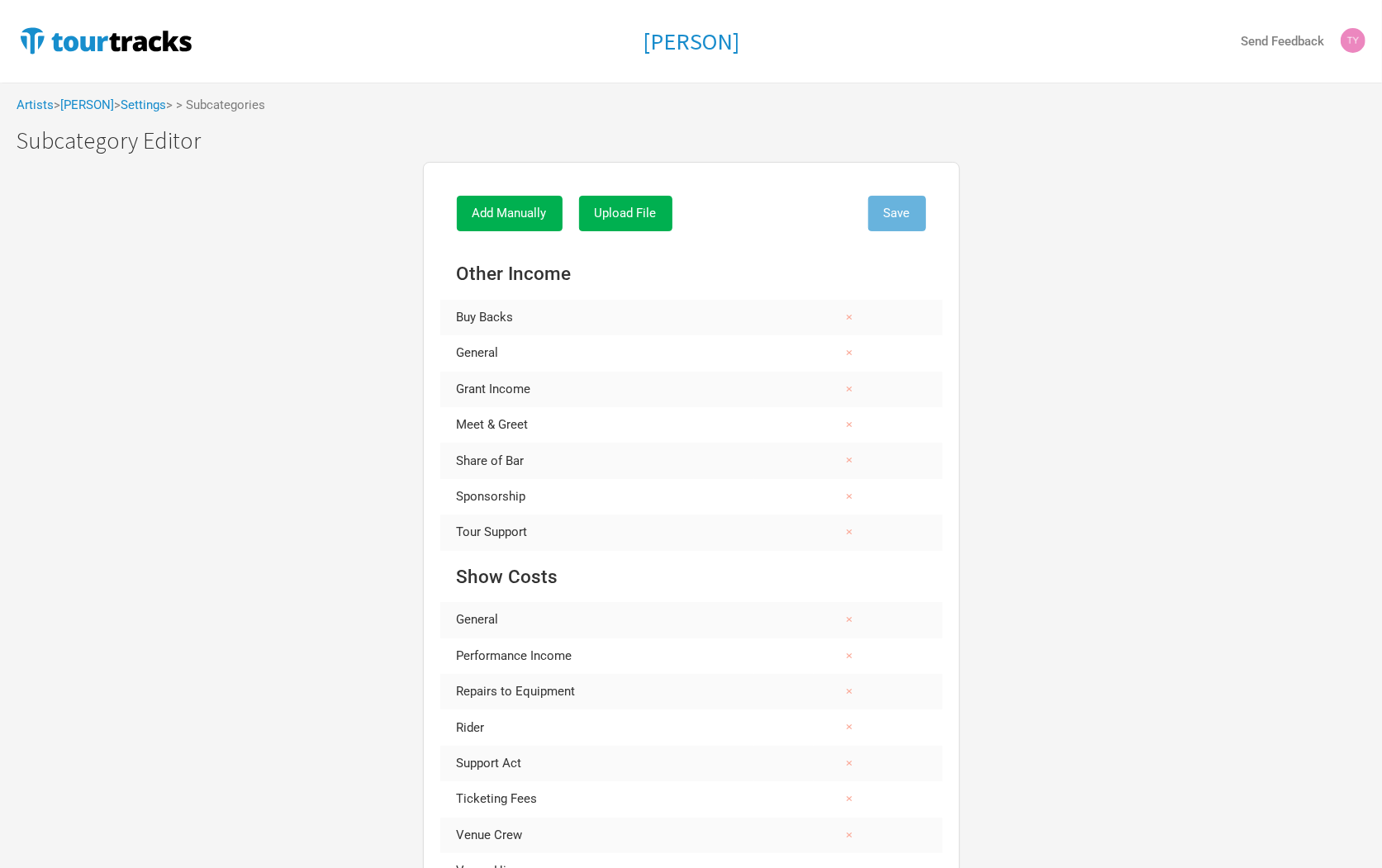 click on "Subcategory Editor" at bounding box center (699, 140) 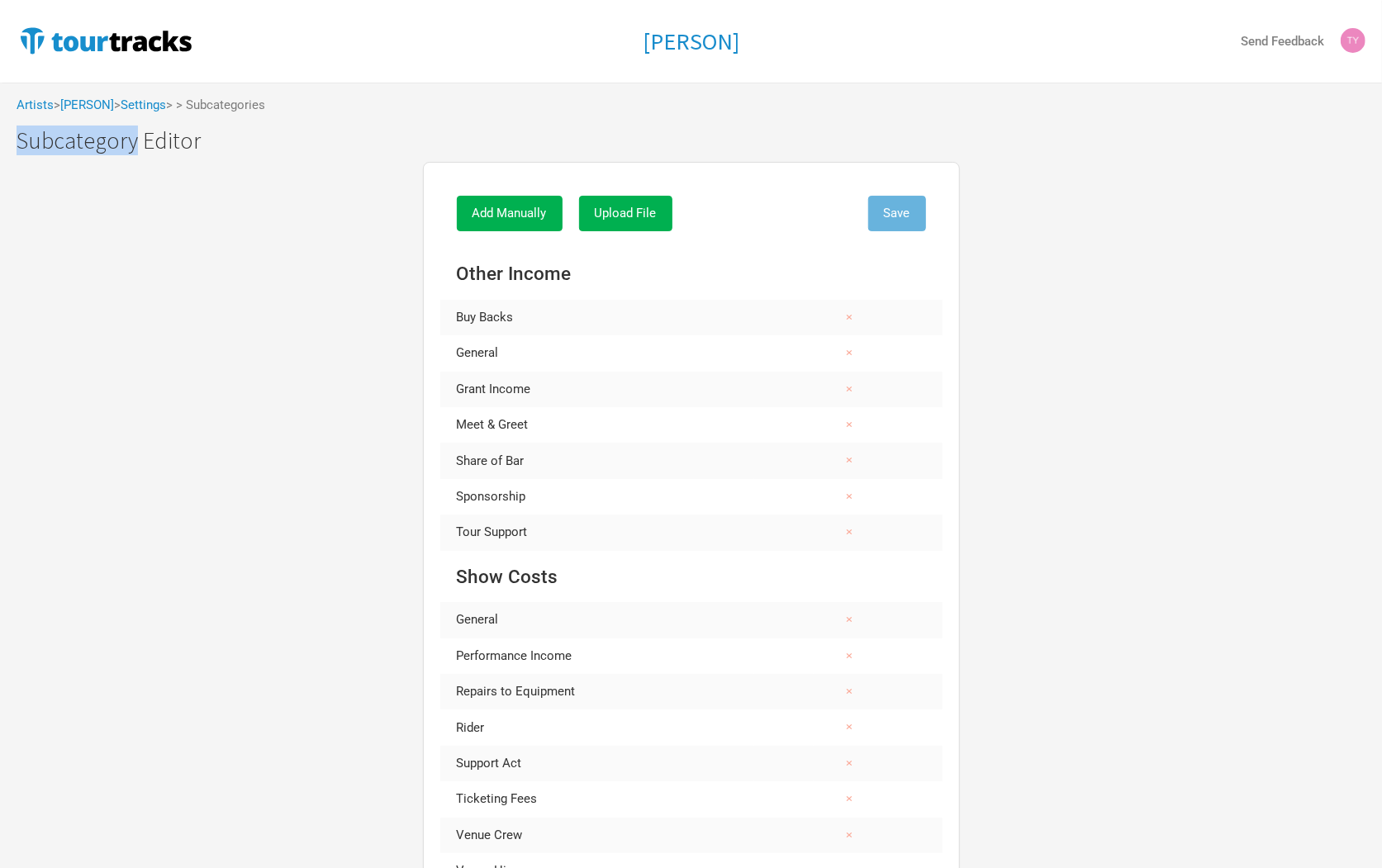 click on "Subcategory Editor" at bounding box center [699, 140] 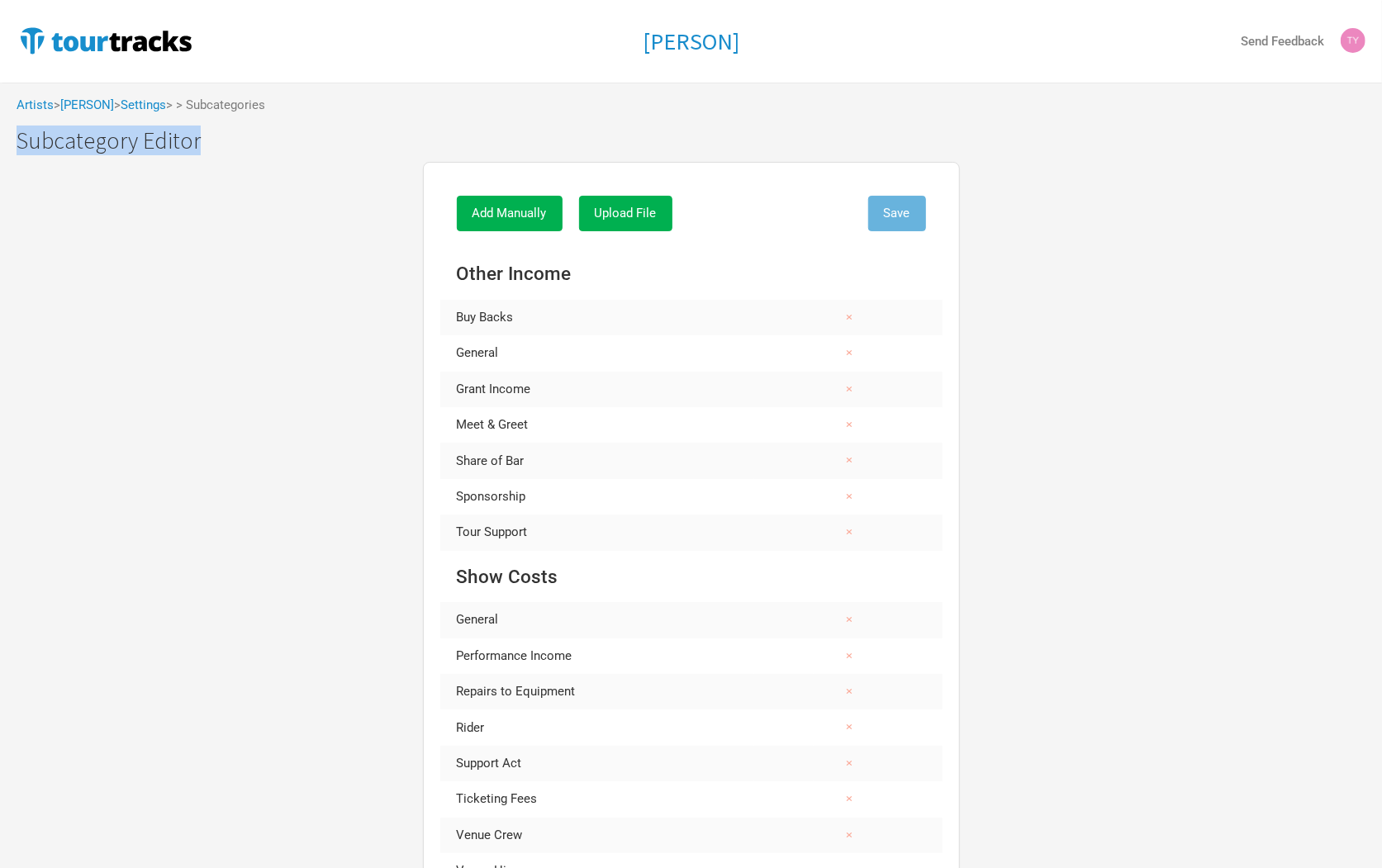 click on "Subcategory Editor" at bounding box center [699, 140] 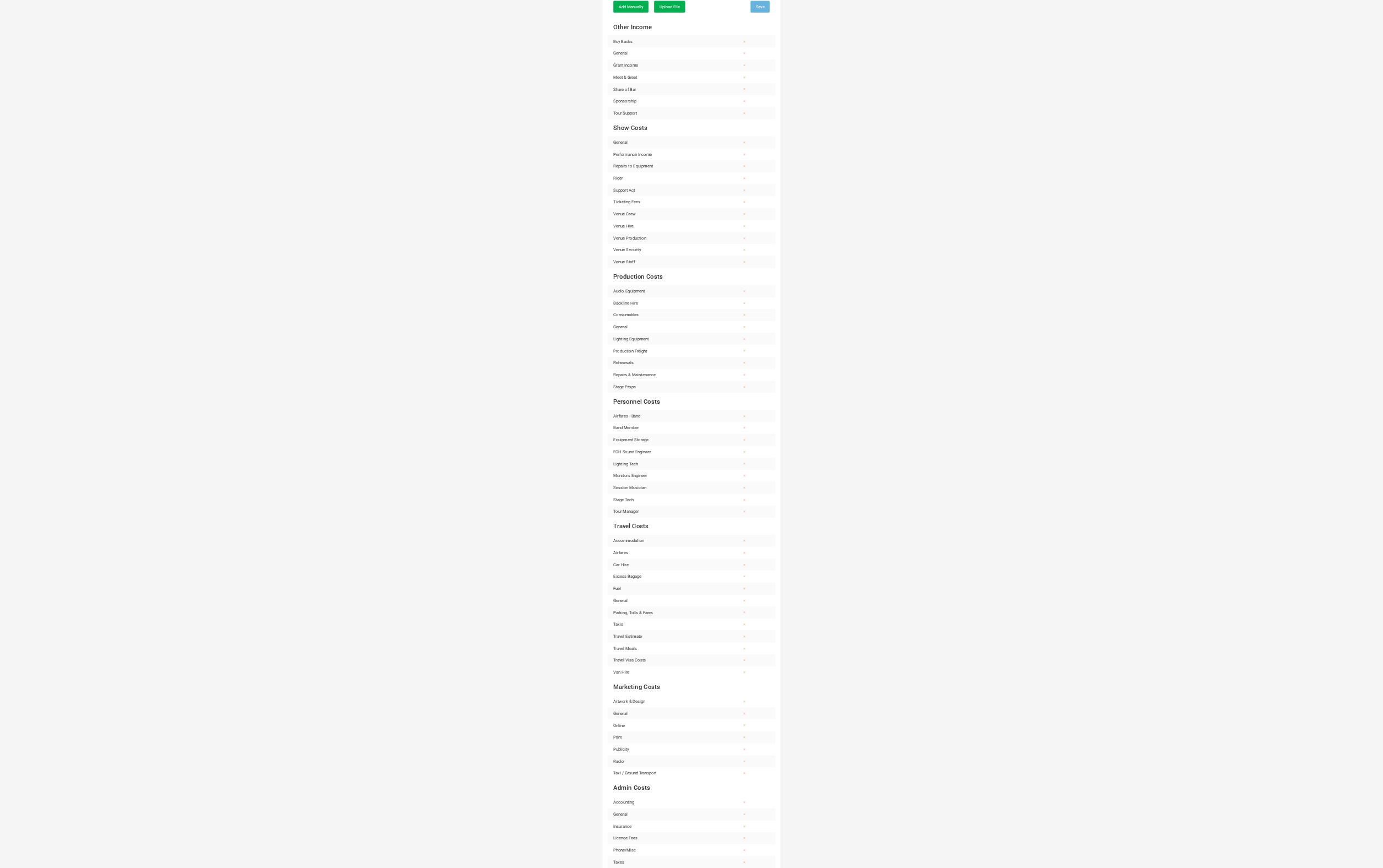 scroll, scrollTop: 0, scrollLeft: 0, axis: both 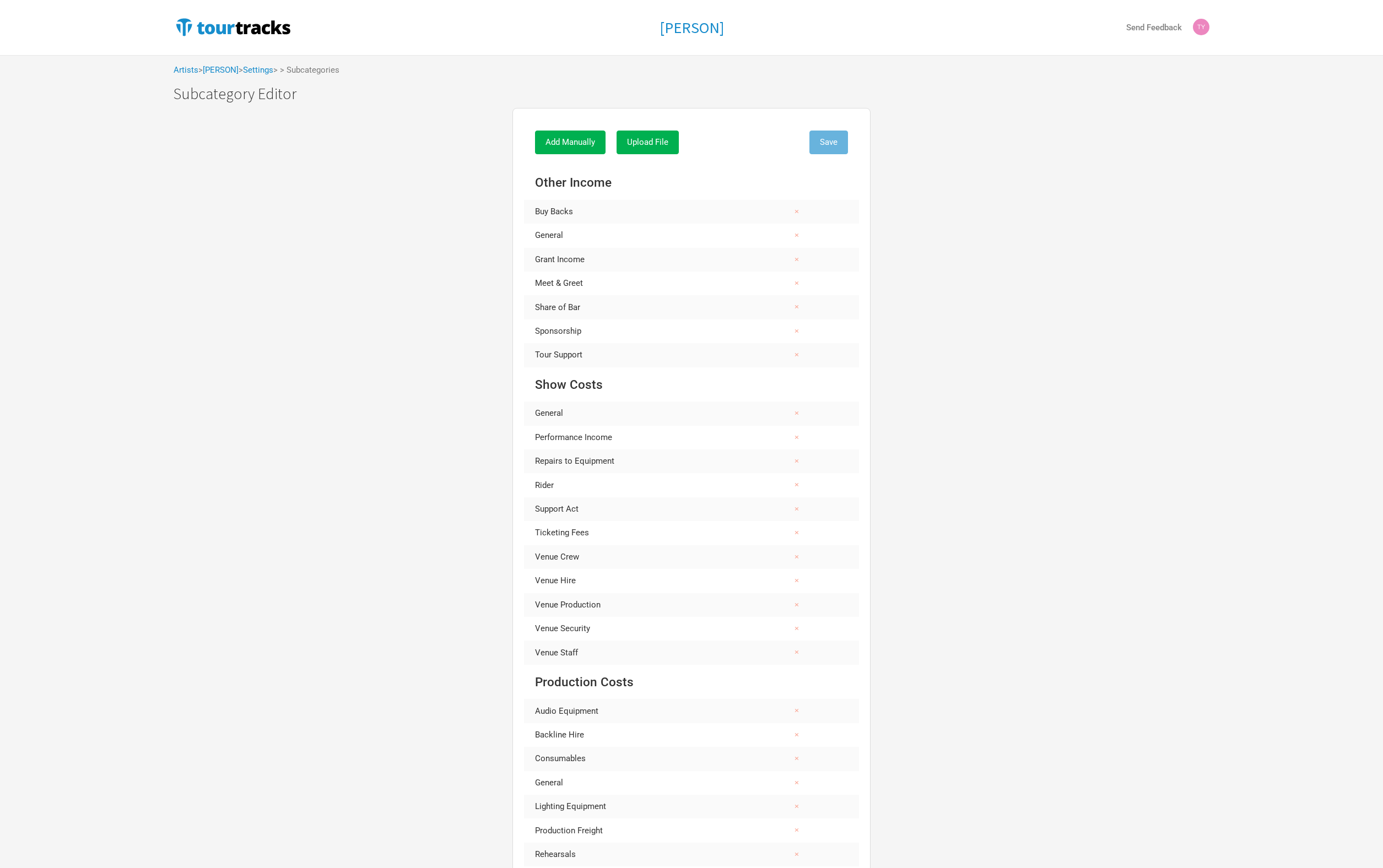 click on "Add Manually Upload File Save Other Income Buy Backs × General × Grant Income × Meet & Greet × Share of Bar × Sponsorship × Tour Support × Show Costs General × Performance Income × Repairs to Equipment × Rider × Support Act × Ticketing Fees × Venue Crew × Venue Hire × Venue Production × Venue Security × Venue Staff × Production Costs Audio Equipment × Backline Hire × Consumables × General × Lighting Equipment × Production Freight × Rehearsals × Repairs & Maintenance × Stage Props × Personnel Costs Airfares - Band × Band Member × Equipment Storage × FOH Sound Engineer × Lighting Tech × Monitors Engineer × Session Musician × Stage Tech × Tour Manager × Travel Costs Accommodation × Airfares × Car Hire × Excess Bagage × Fuel × General × Parking, Tolls & Fares × Taxis × Travel Estimate × Travel Meals × Travel Visa Costs × Van Hire × Marketing Costs Artwork & Design × General × Online × Print × Publicity × Radio × Taxi / Ground Transport × Admin Costs × × ×" at bounding box center (692, 1283) 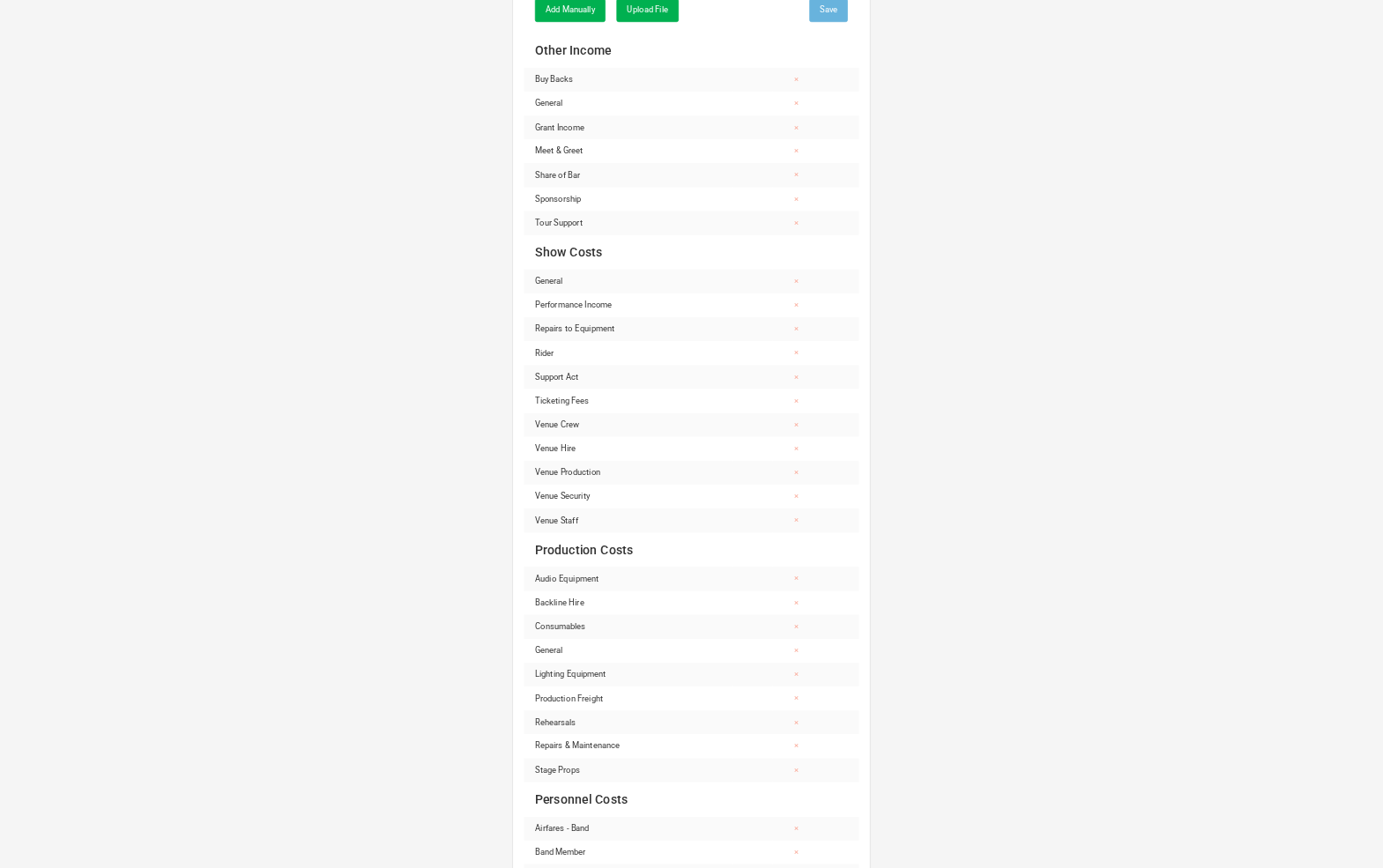 scroll, scrollTop: 0, scrollLeft: 0, axis: both 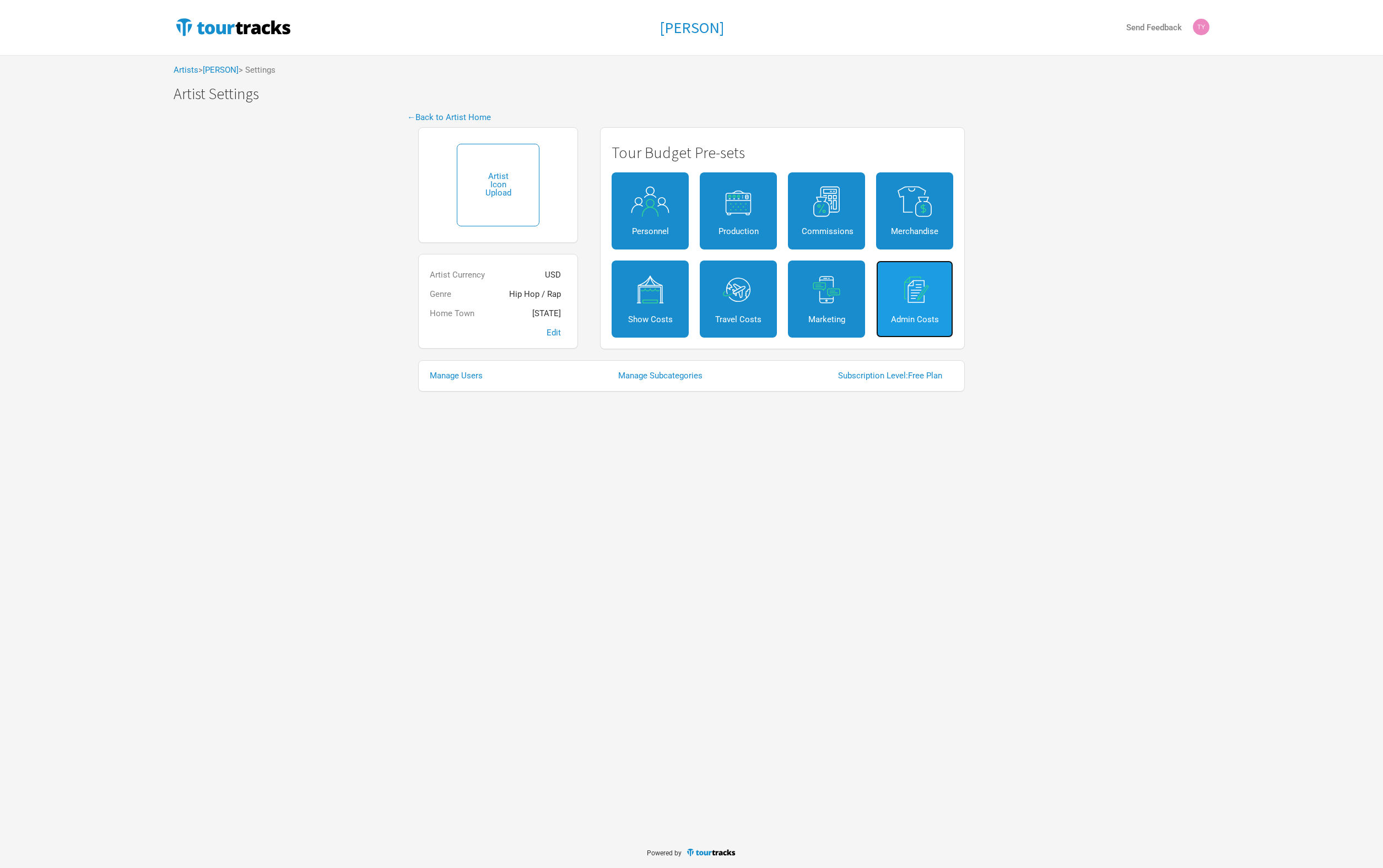 click on "Admin Costs" at bounding box center [915, 299] 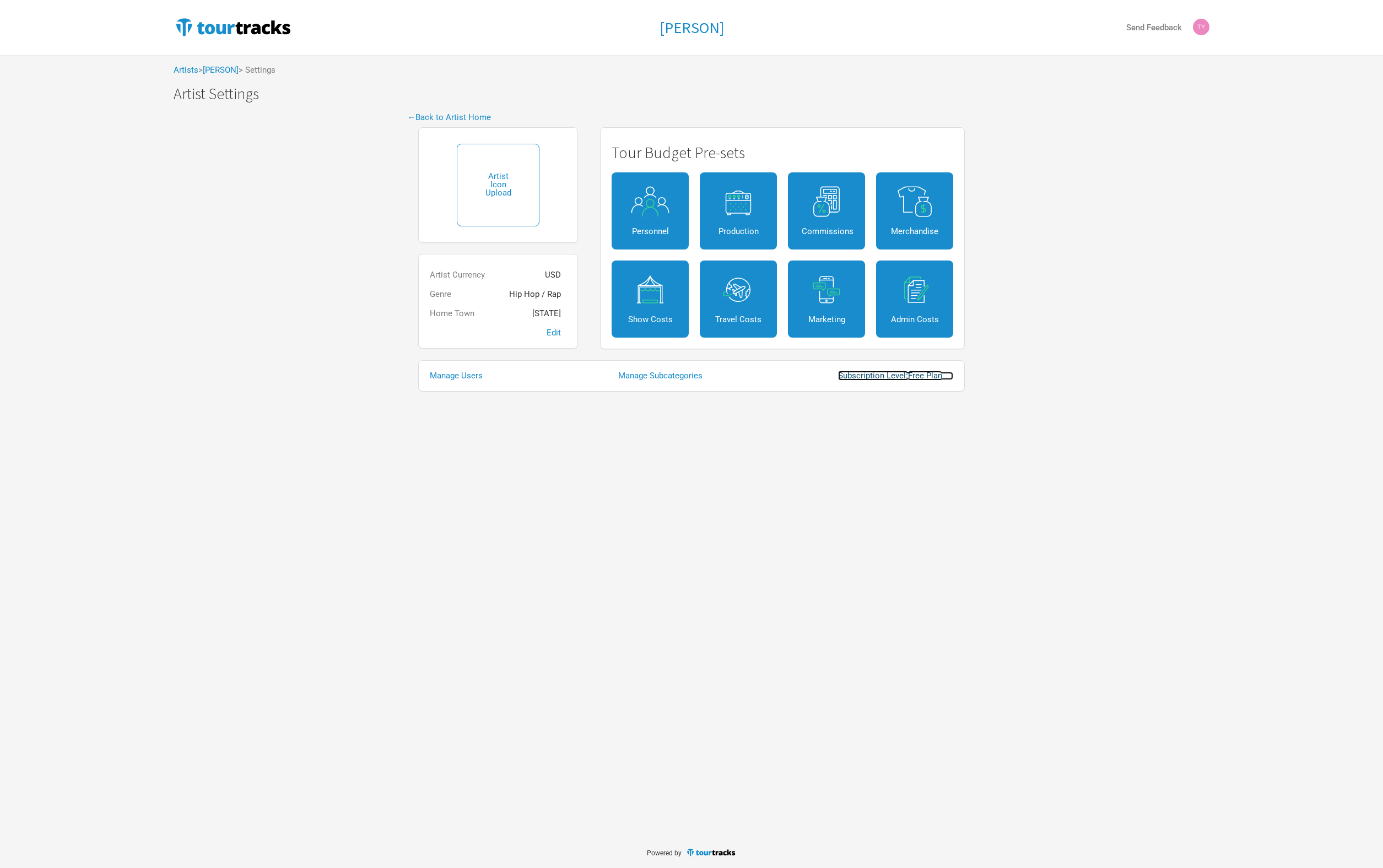 click on "Subscription Level: Free Plan" at bounding box center [895, 376] 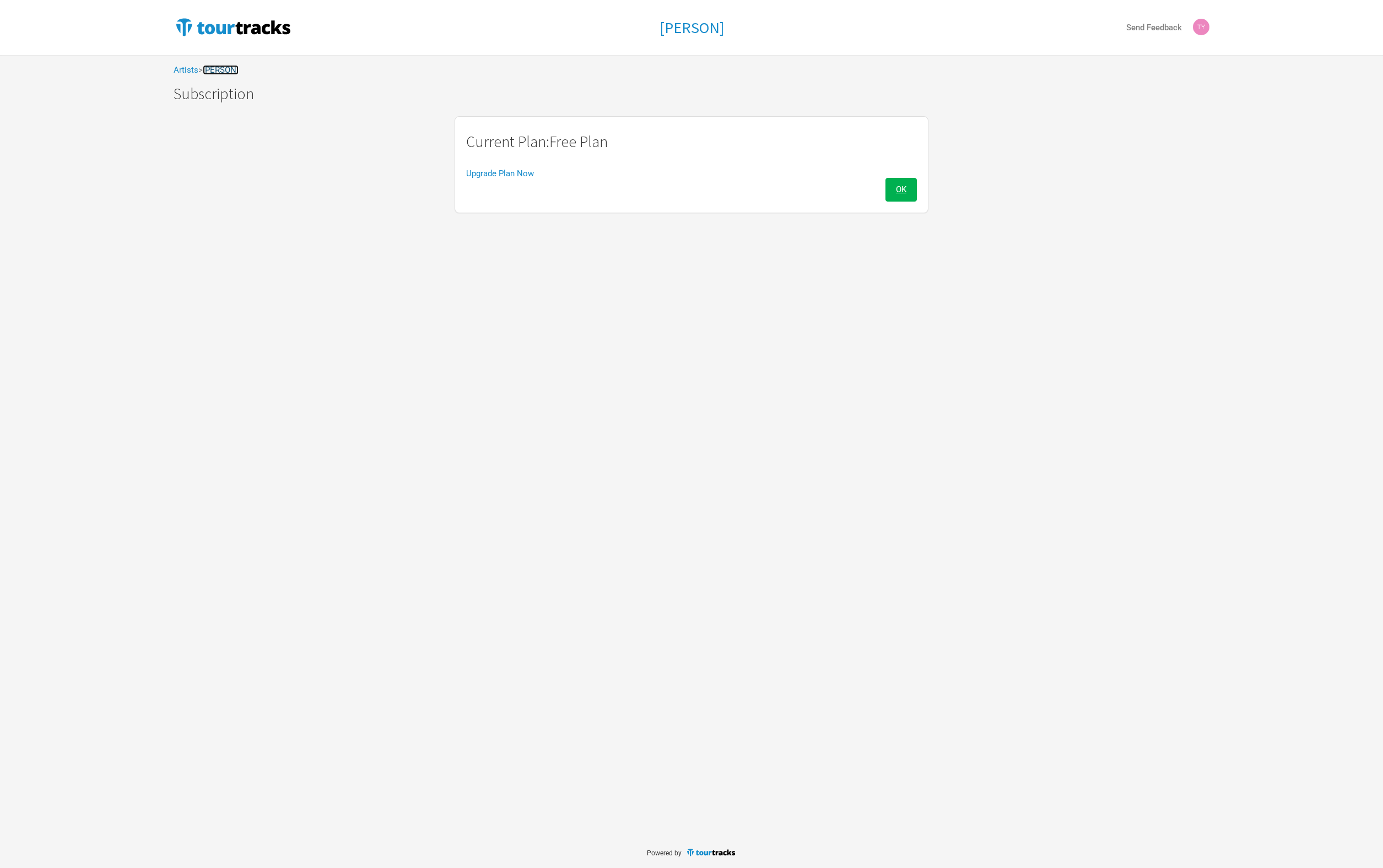 click on "[PERSON]" at bounding box center (220, 70) 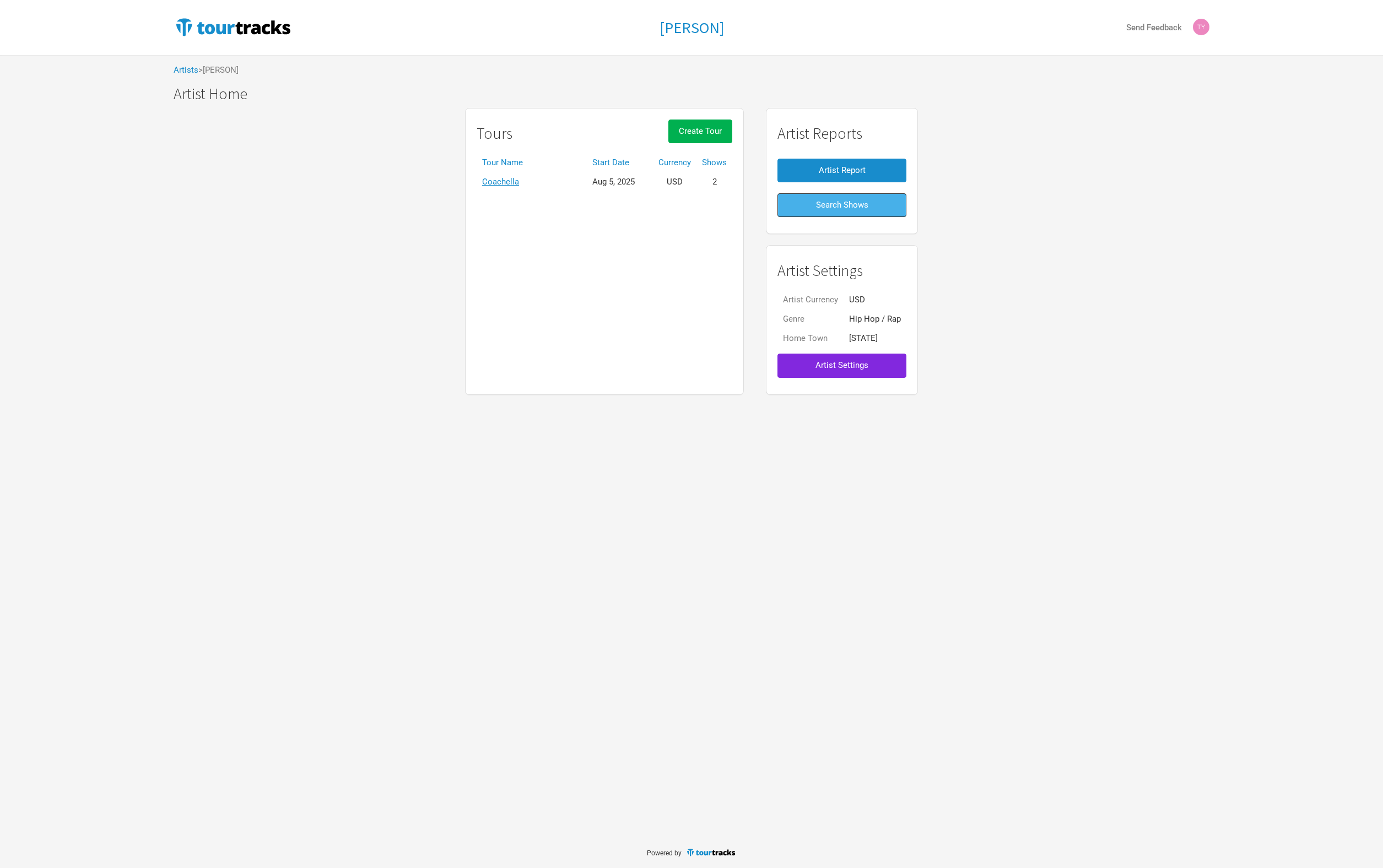 click on "Search Shows" at bounding box center [842, 205] 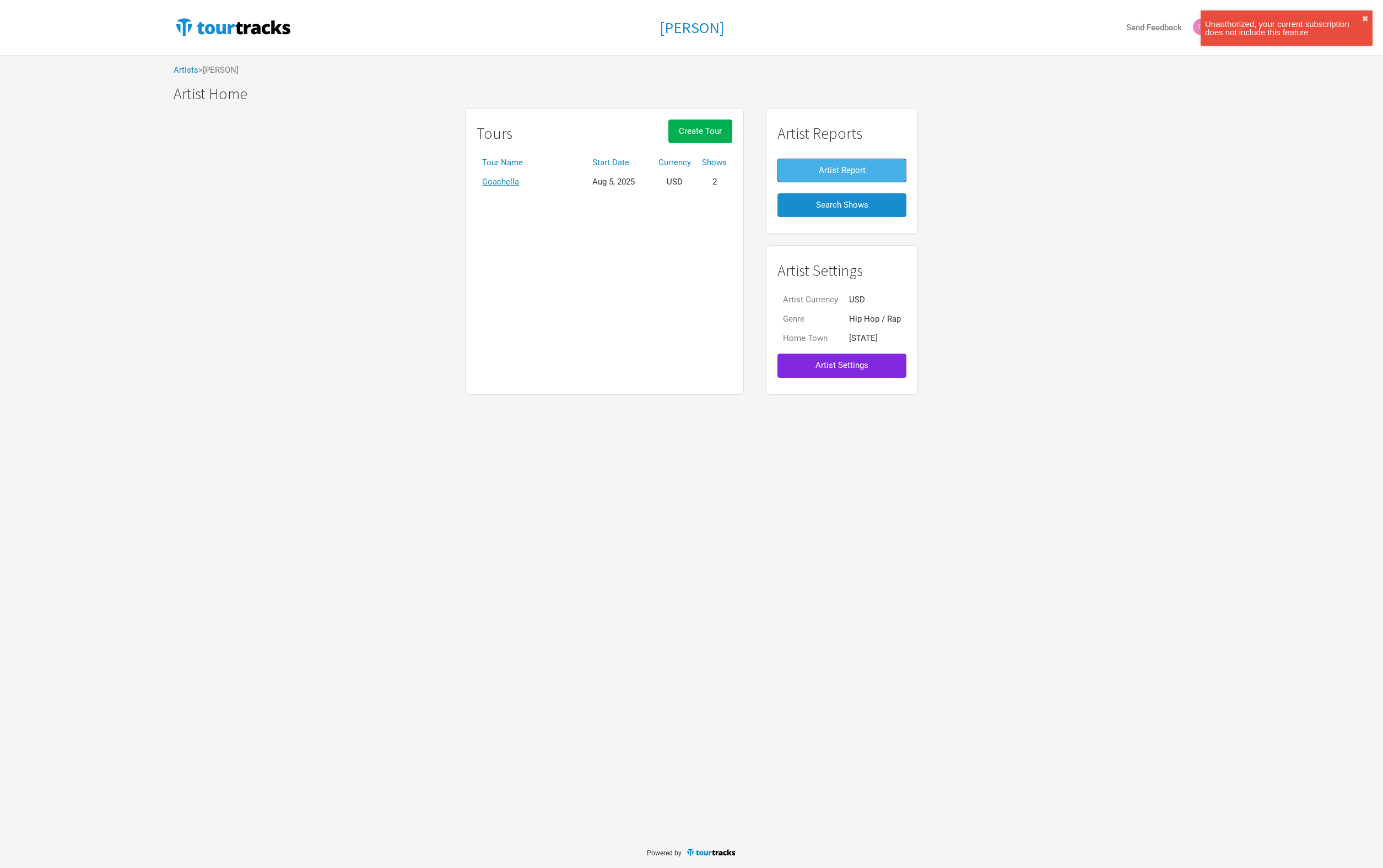 click on "Artist Report" at bounding box center (842, 170) 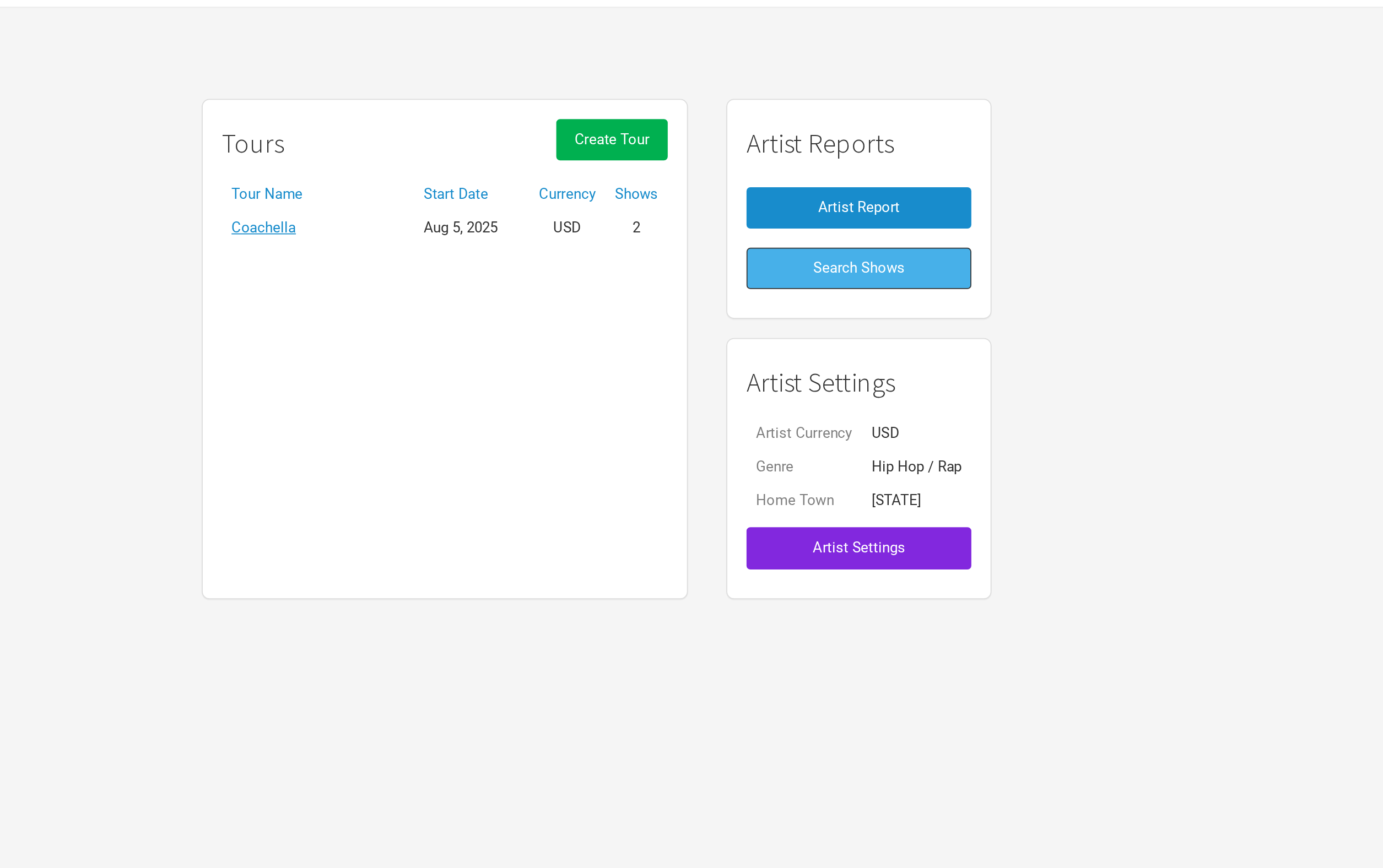 click on "Search Shows" at bounding box center [842, 205] 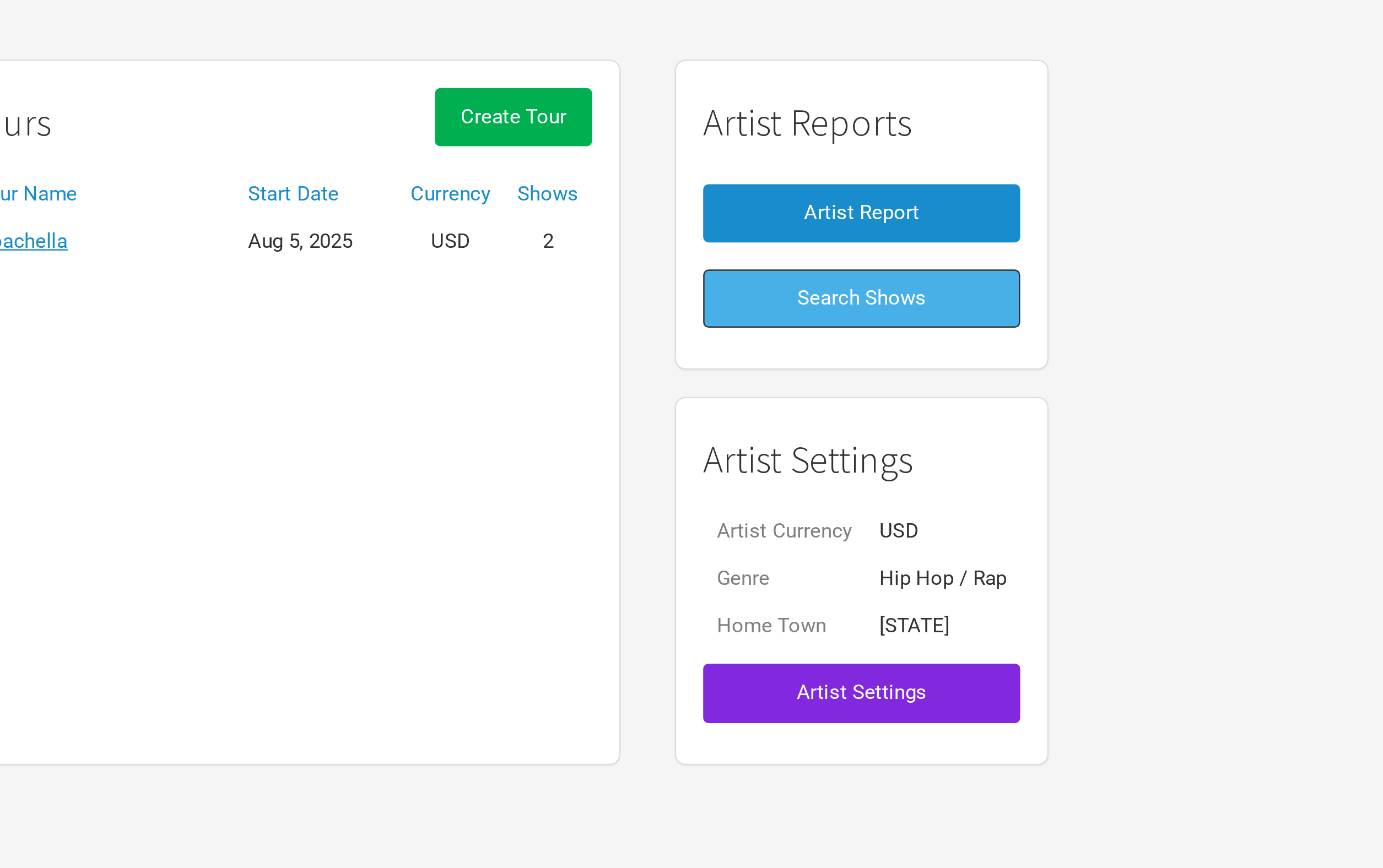 type 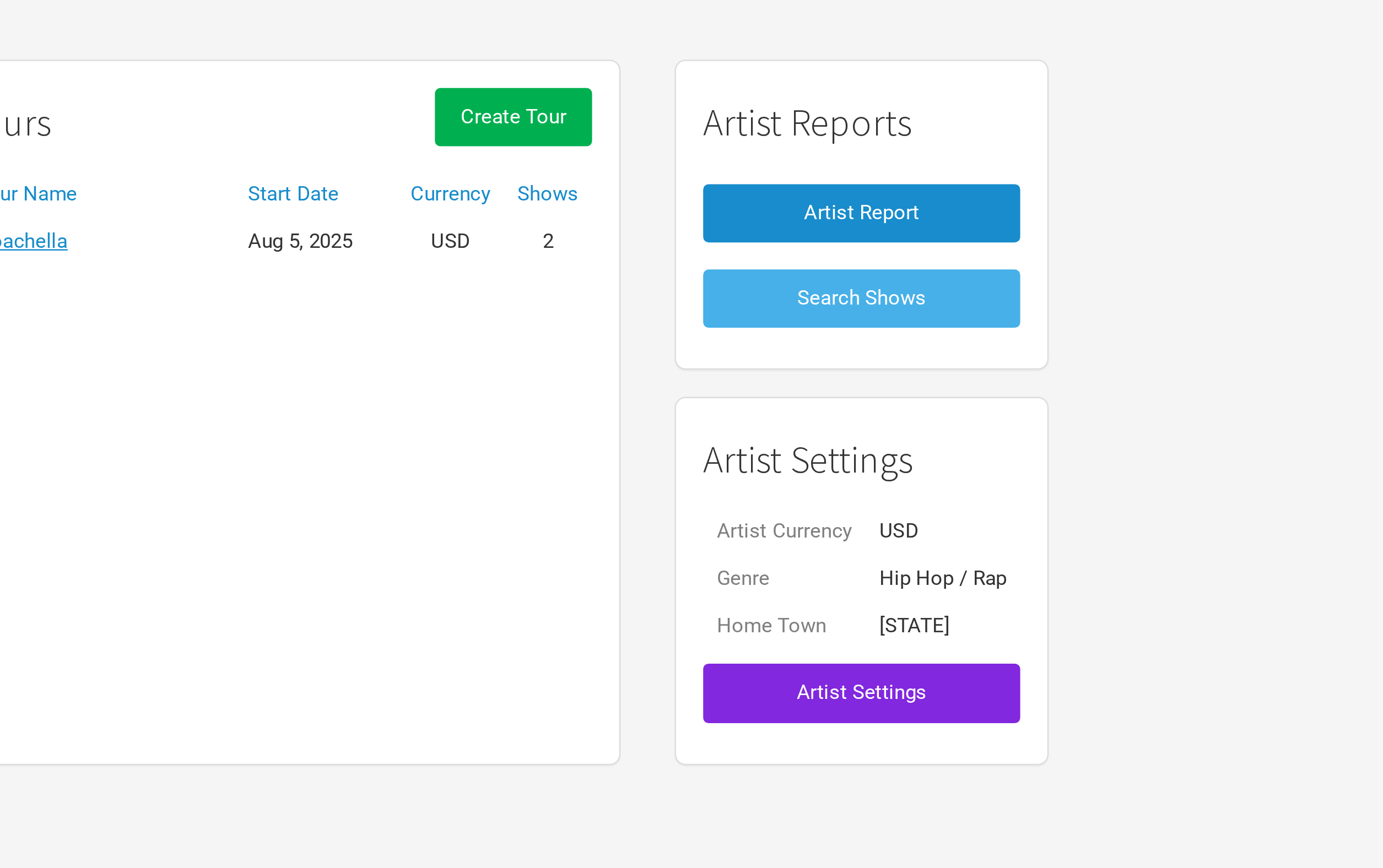 drag, startPoint x: 874, startPoint y: 208, endPoint x: 792, endPoint y: 208, distance: 82 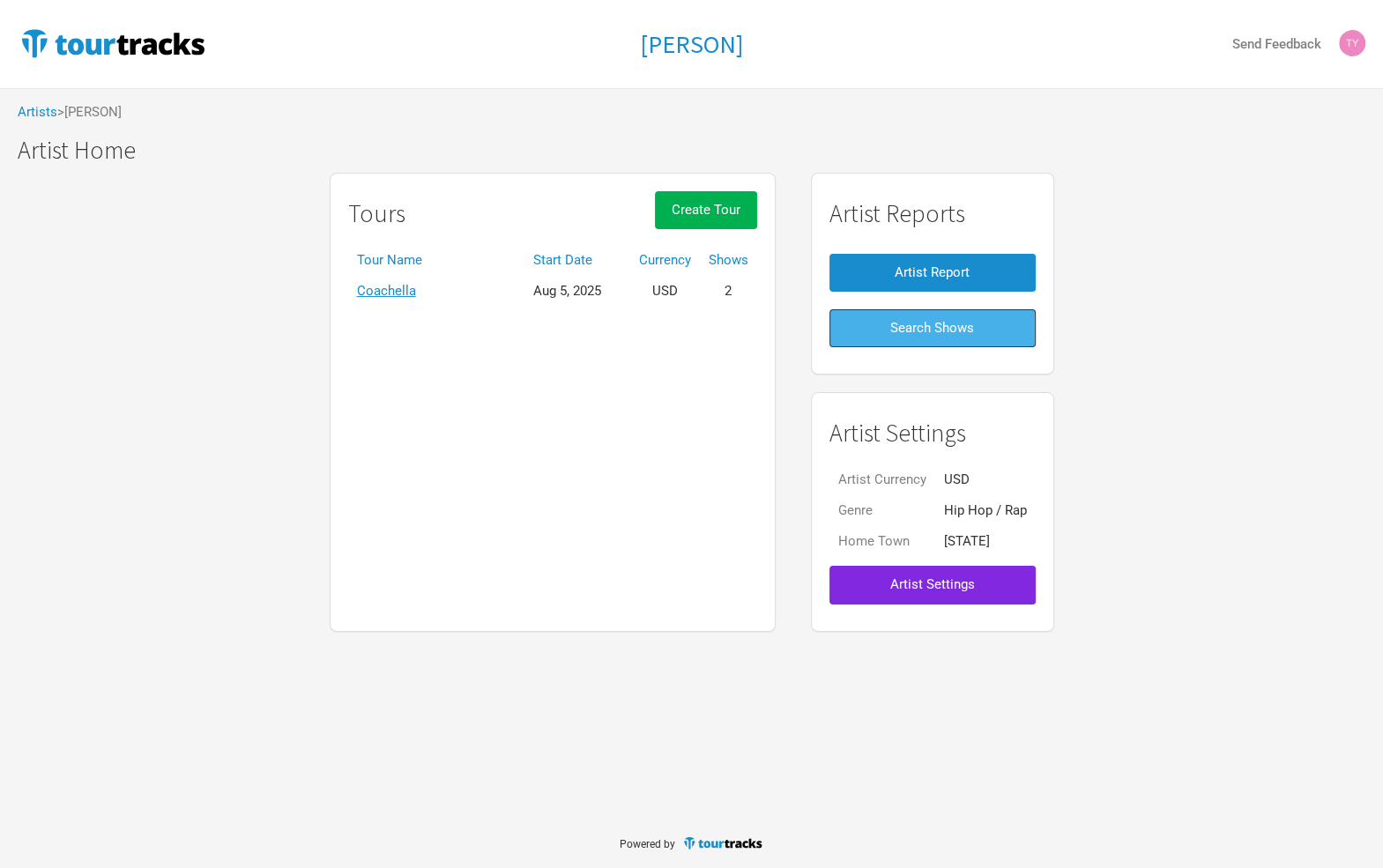 click on "Search Shows" at bounding box center (933, 328) 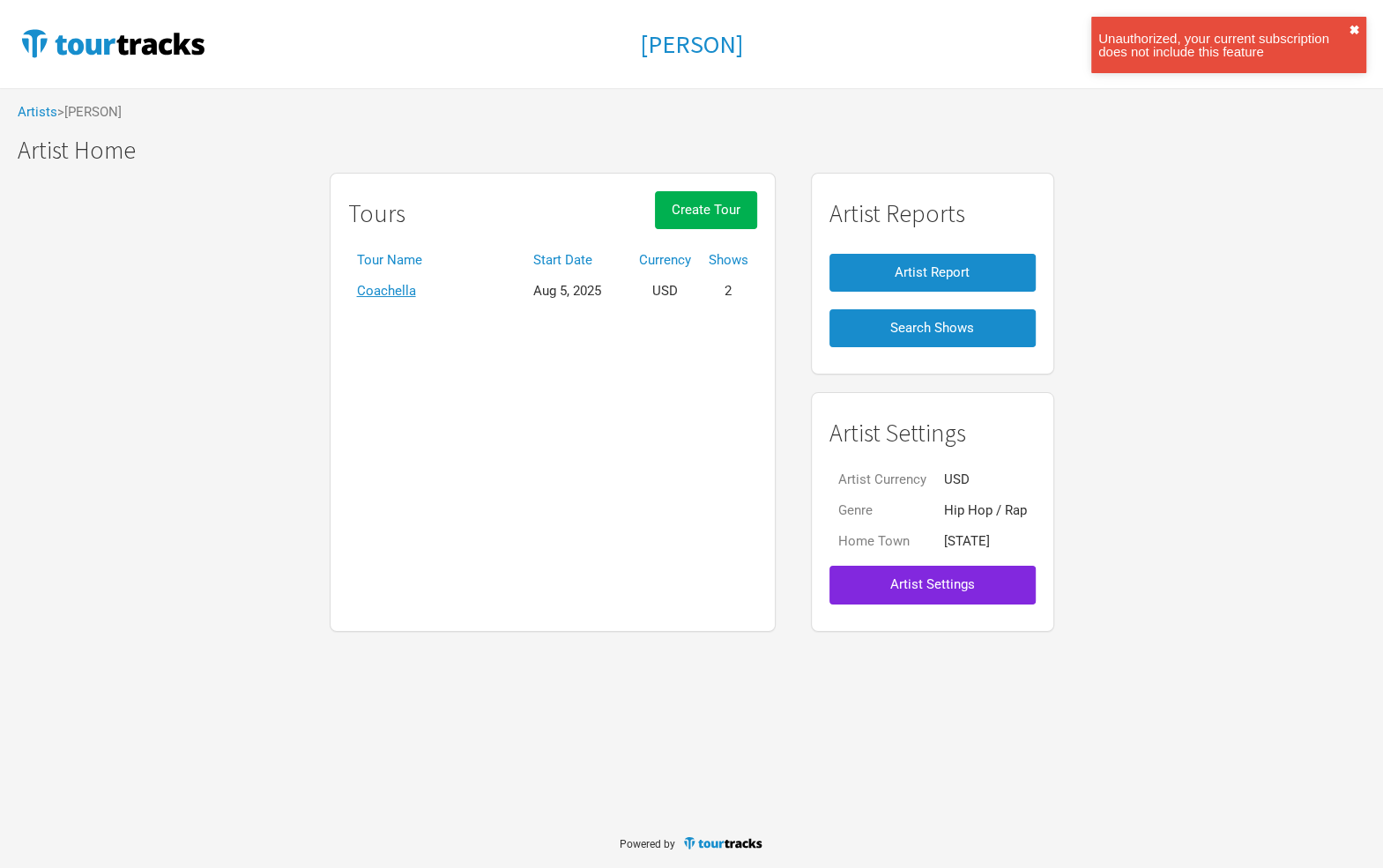 click on "✖︎" at bounding box center (1354, 30) 